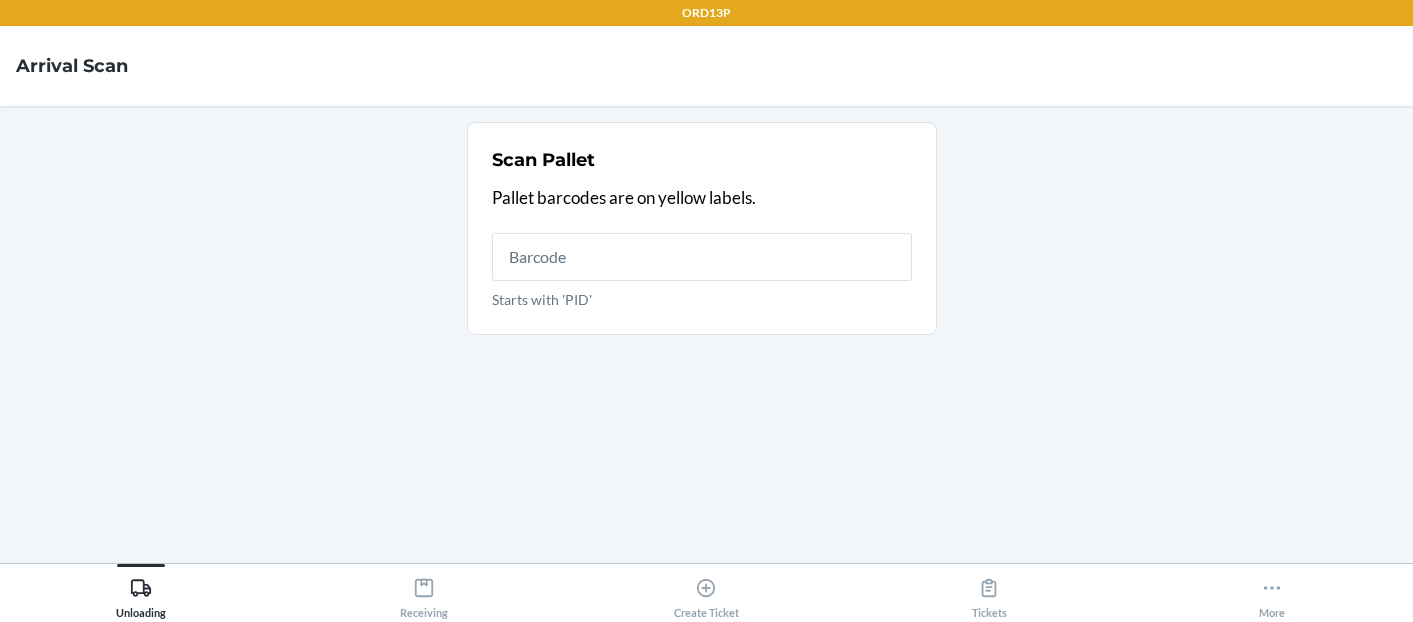 scroll, scrollTop: 0, scrollLeft: 0, axis: both 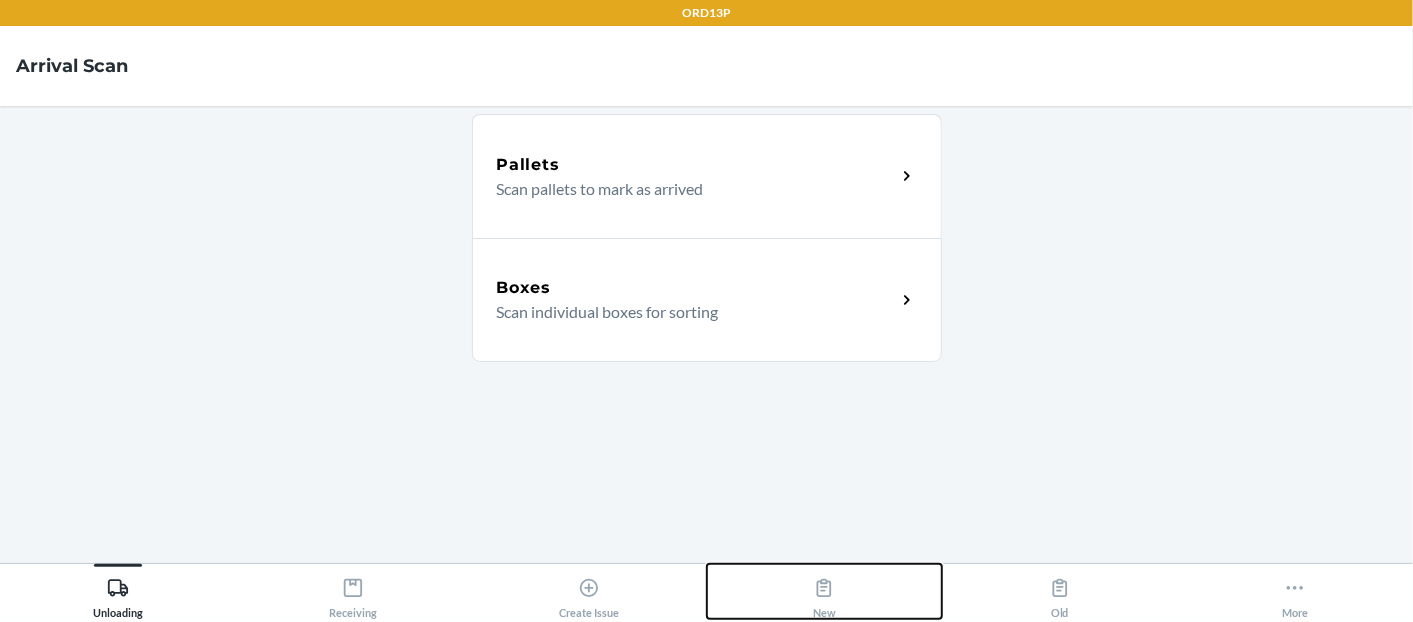 click on "New" at bounding box center [825, 591] 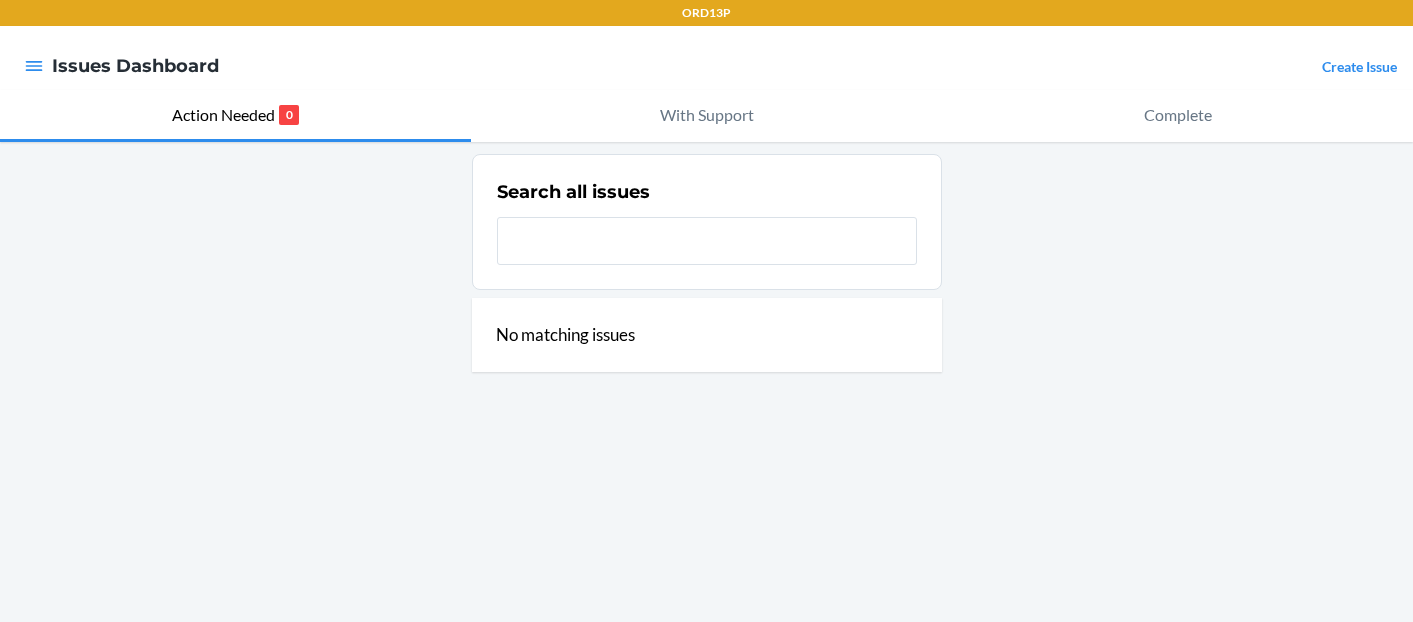scroll, scrollTop: 0, scrollLeft: 0, axis: both 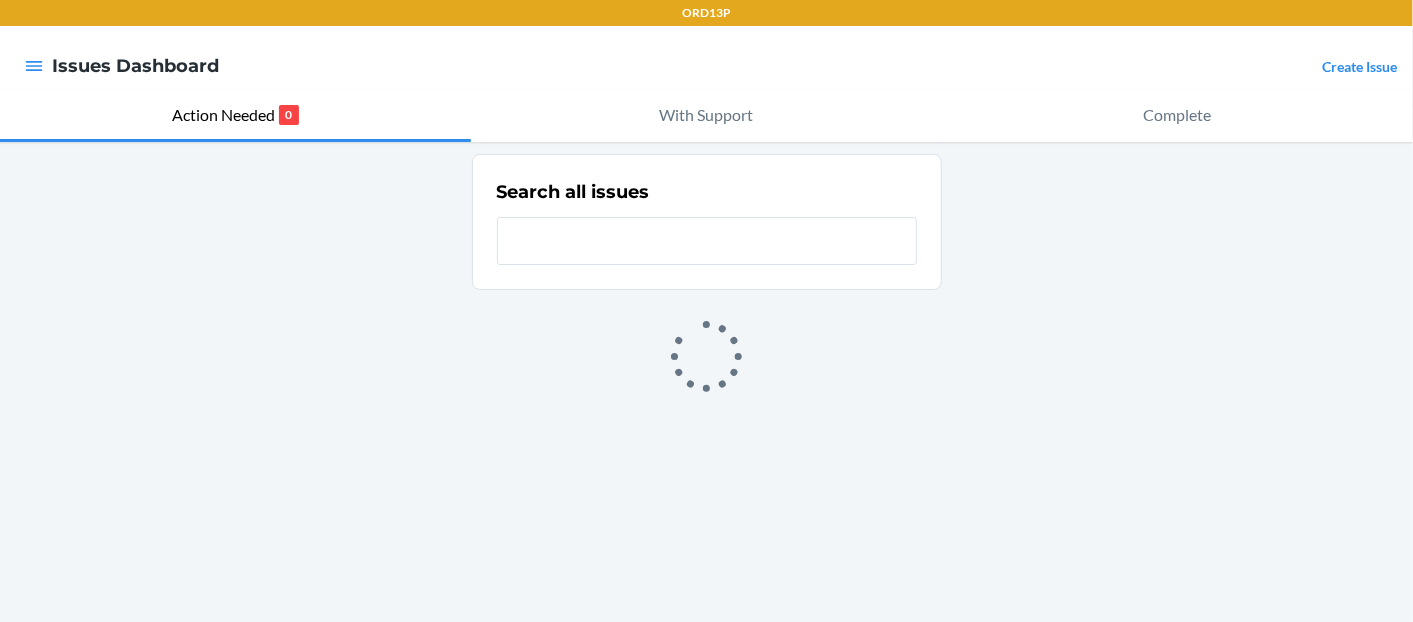 click at bounding box center [707, 241] 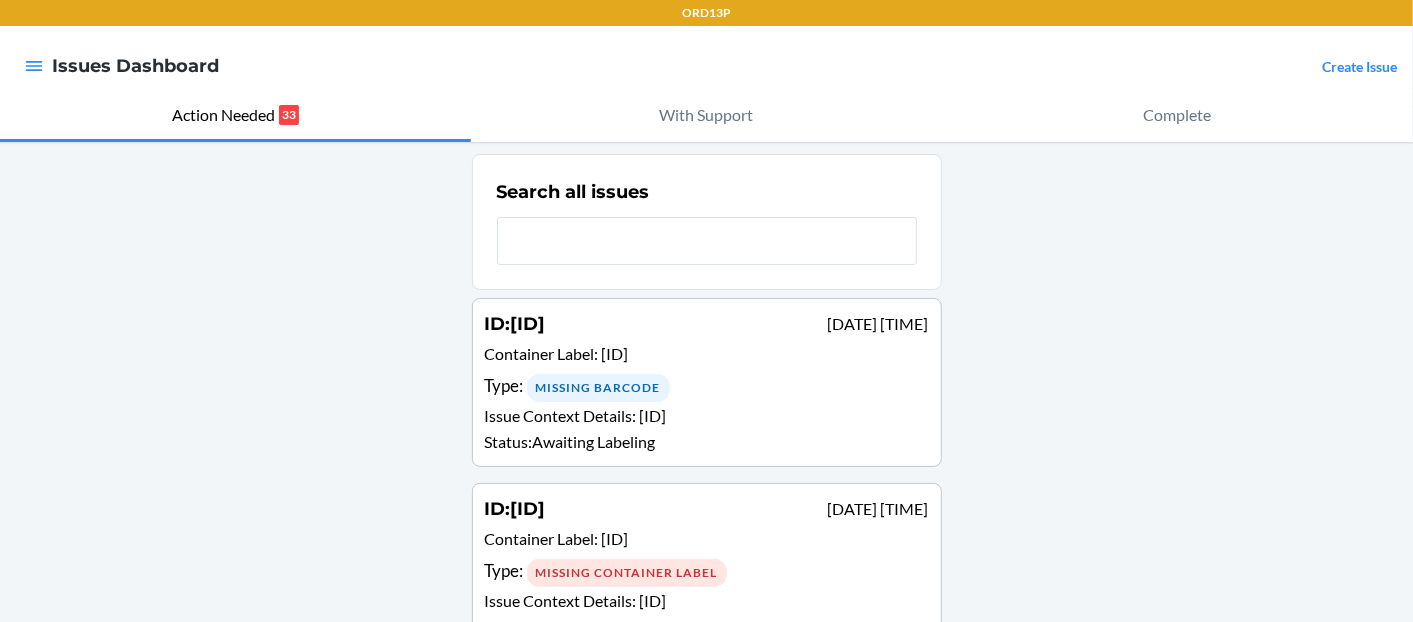 drag, startPoint x: 1351, startPoint y: 2, endPoint x: 831, endPoint y: 61, distance: 523.3364 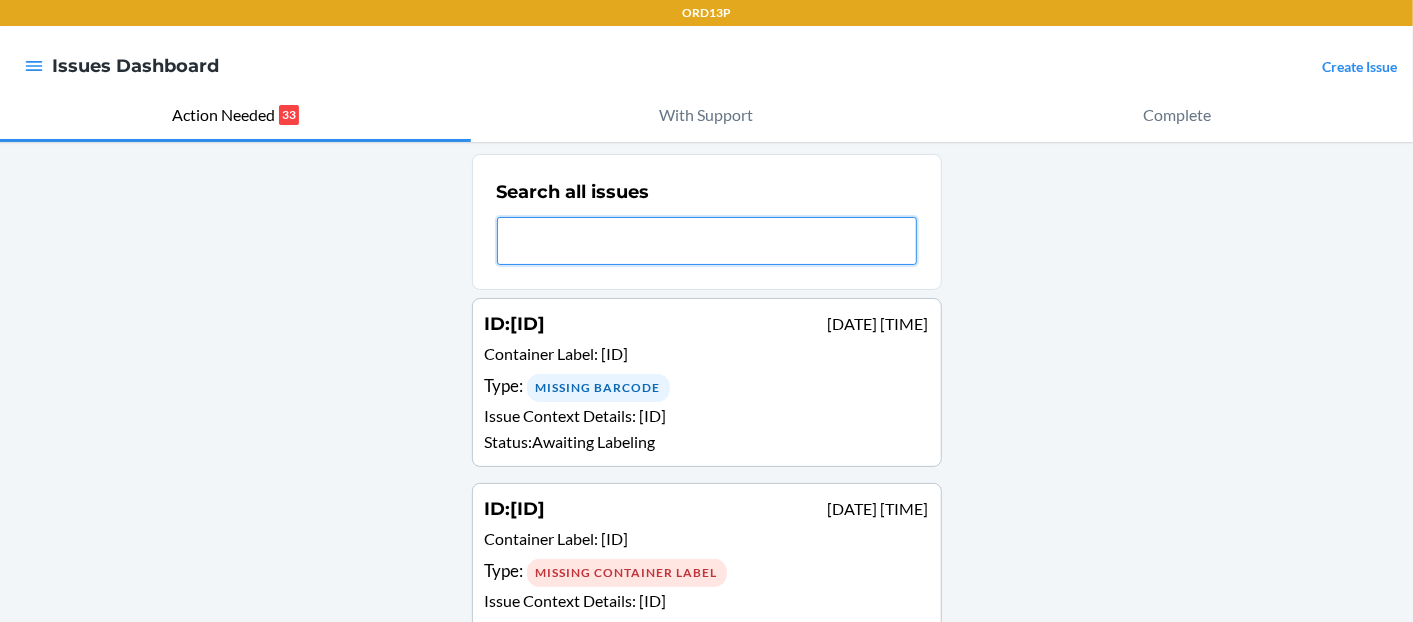 click at bounding box center (707, 241) 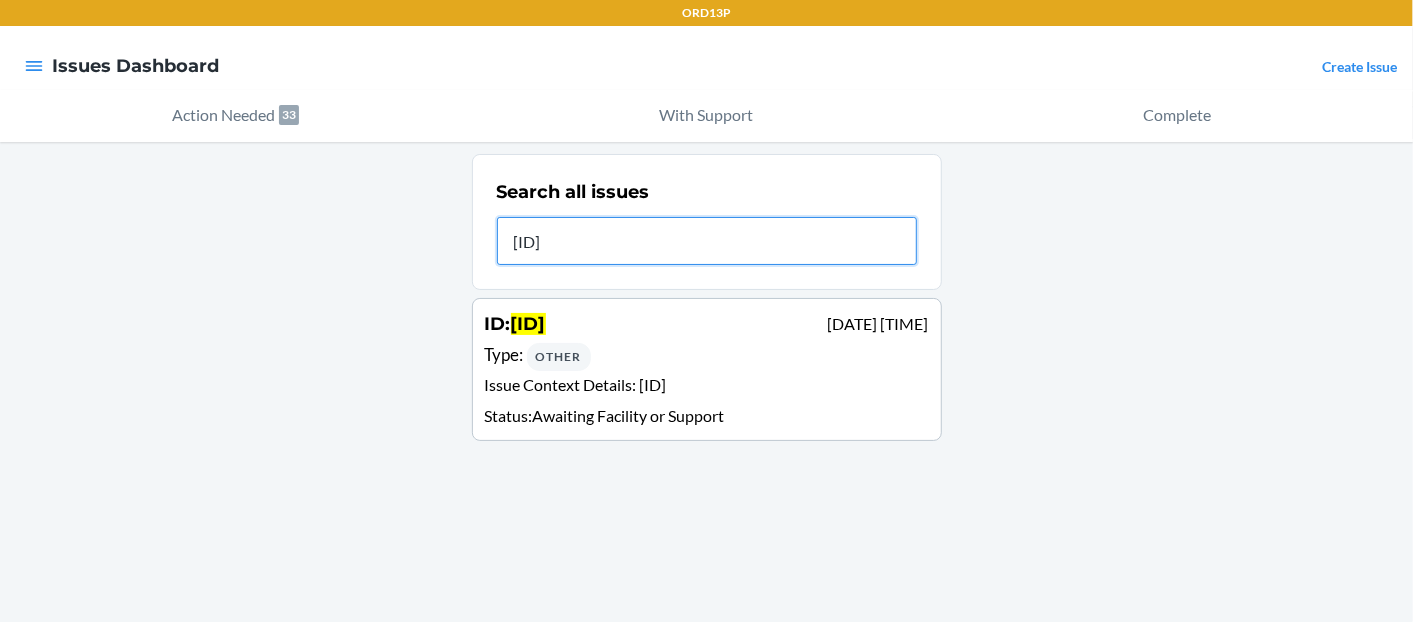 type on "[ID]" 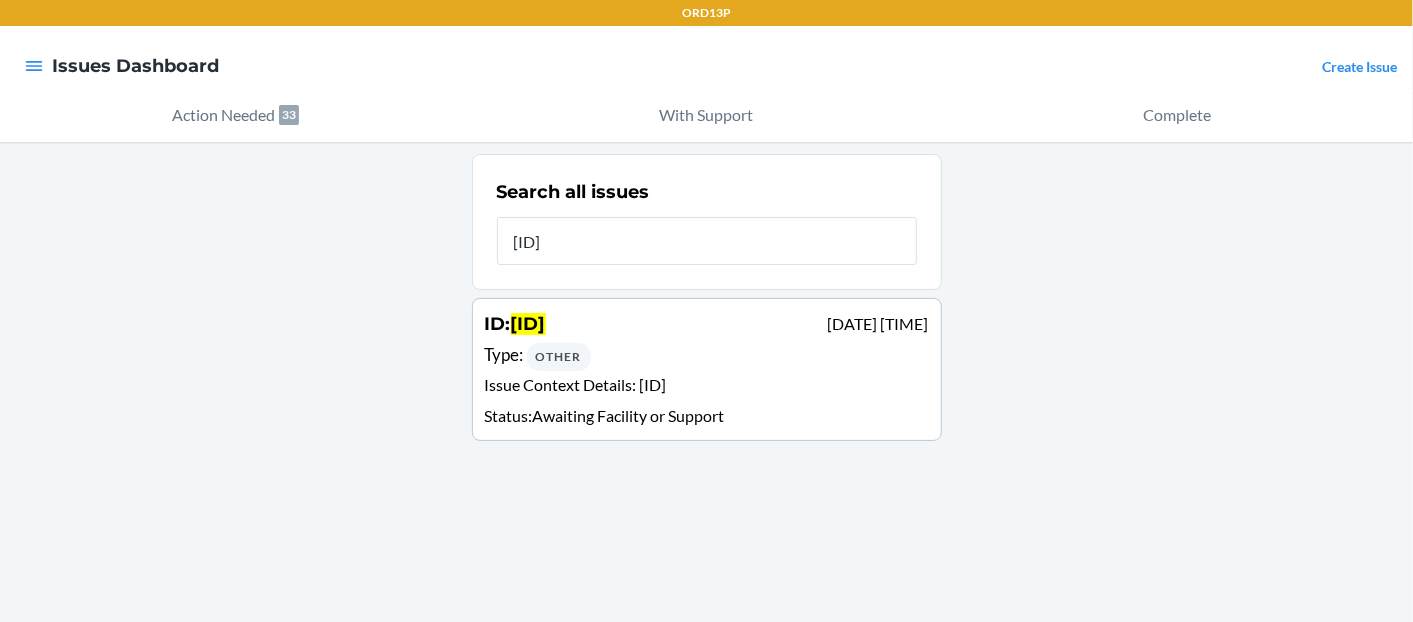 click on "ID : [ID] [DATE] [TIME]" at bounding box center [707, 325] 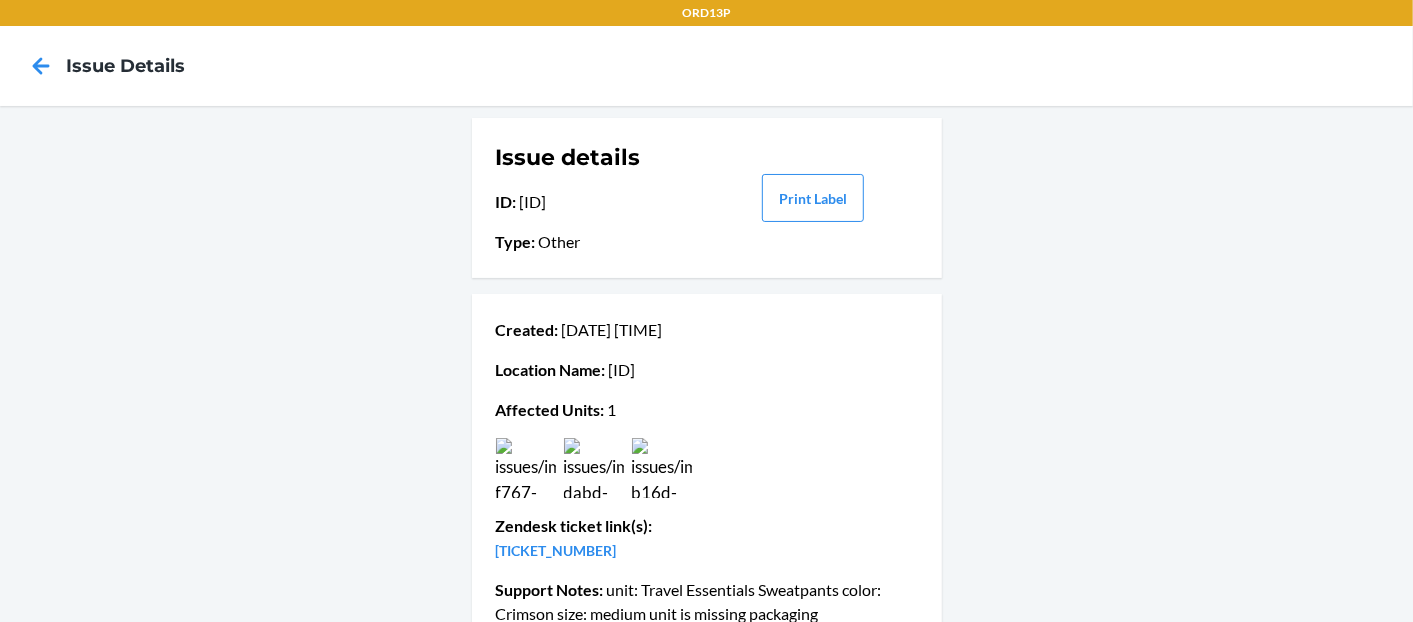 scroll, scrollTop: 143, scrollLeft: 0, axis: vertical 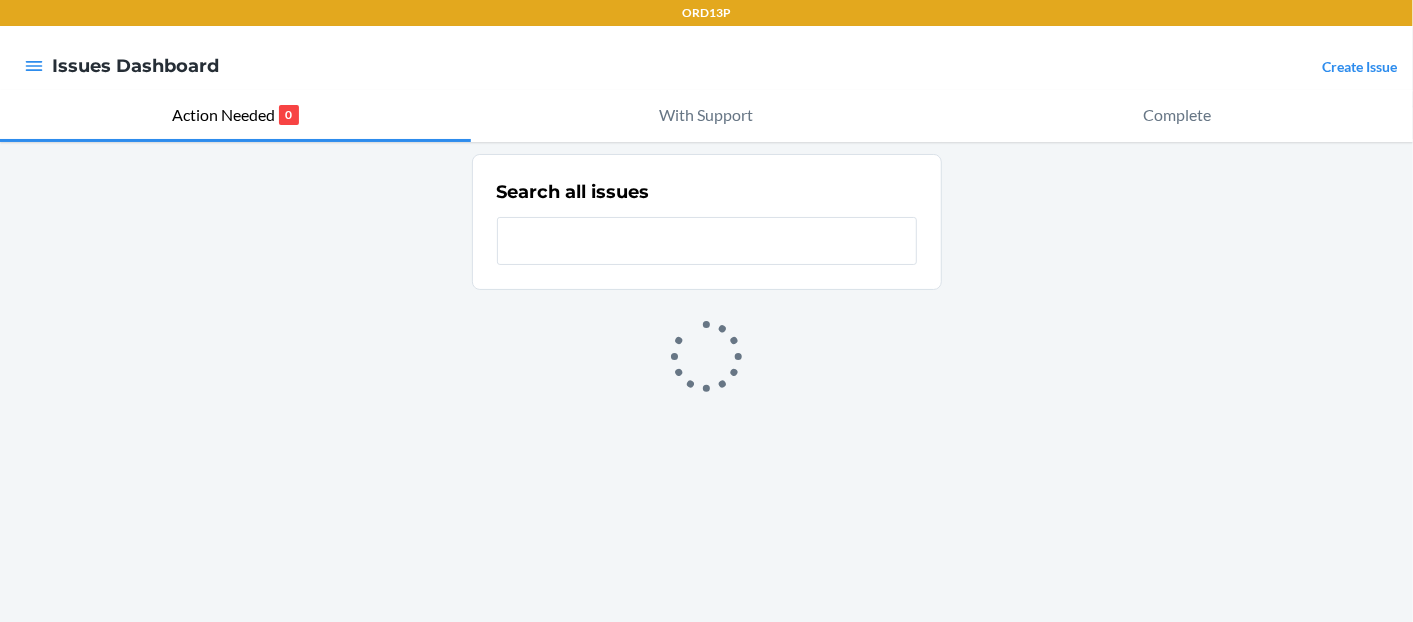 click at bounding box center [707, 241] 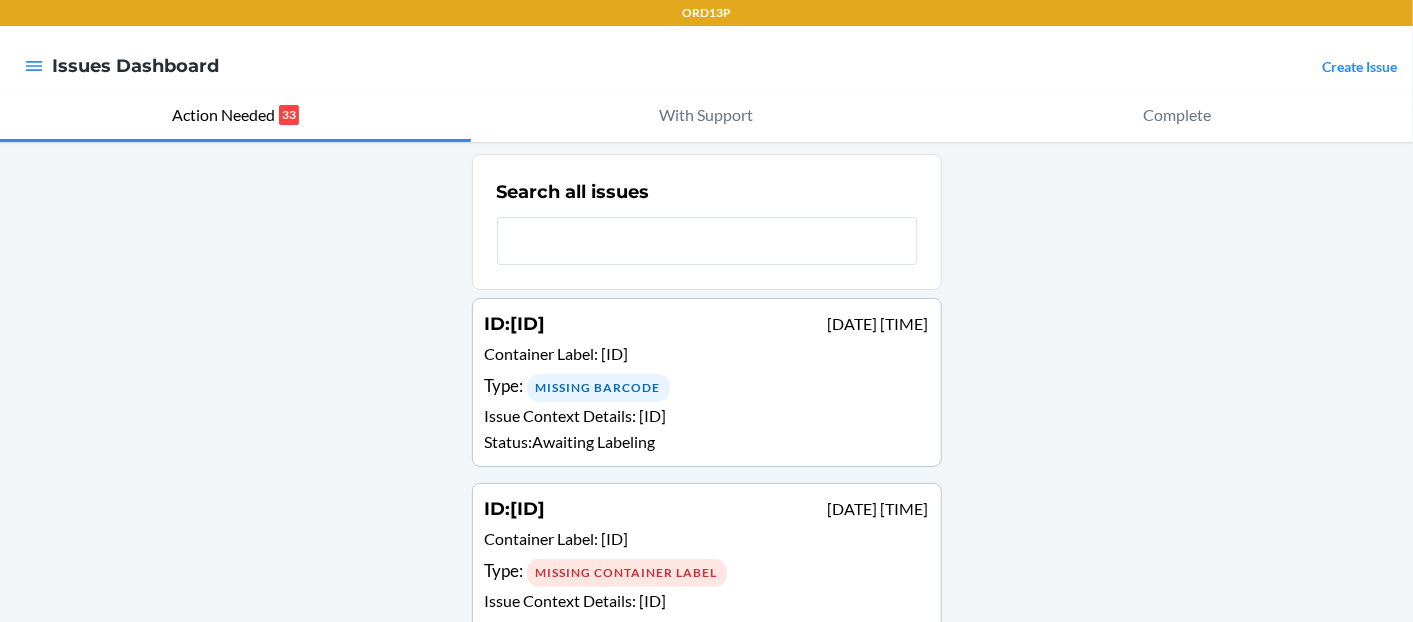 click at bounding box center [707, 241] 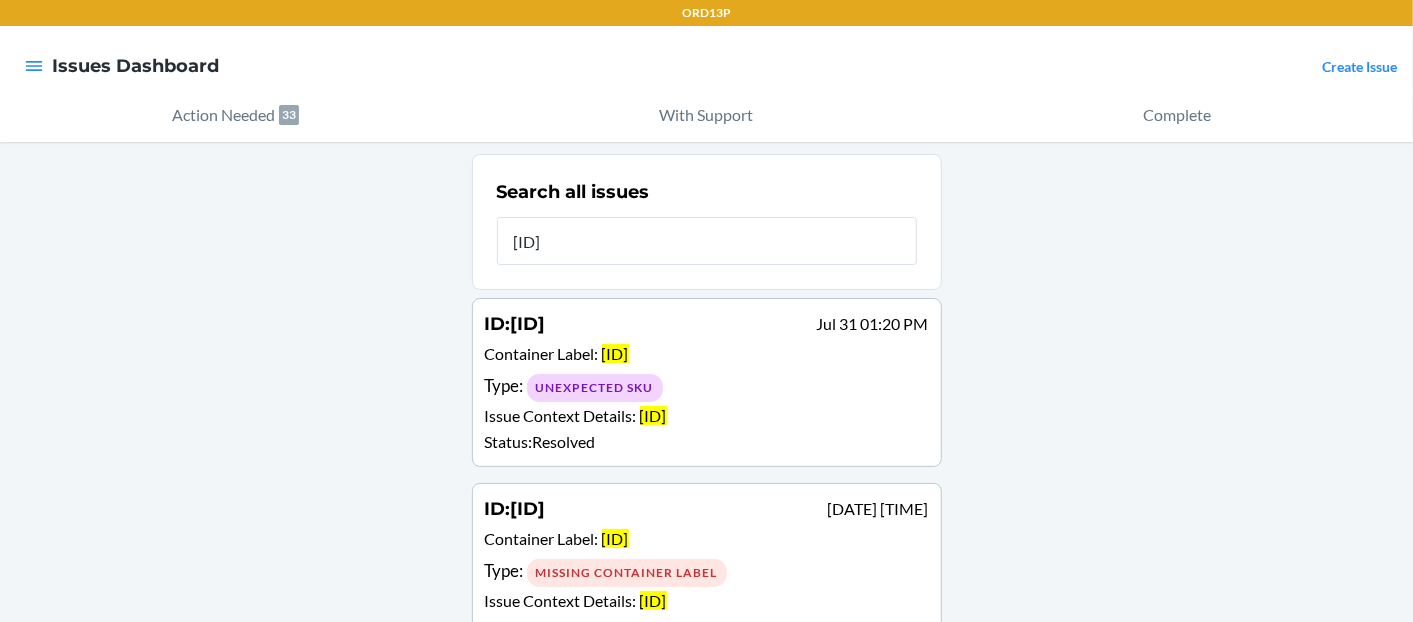 scroll, scrollTop: 54, scrollLeft: 0, axis: vertical 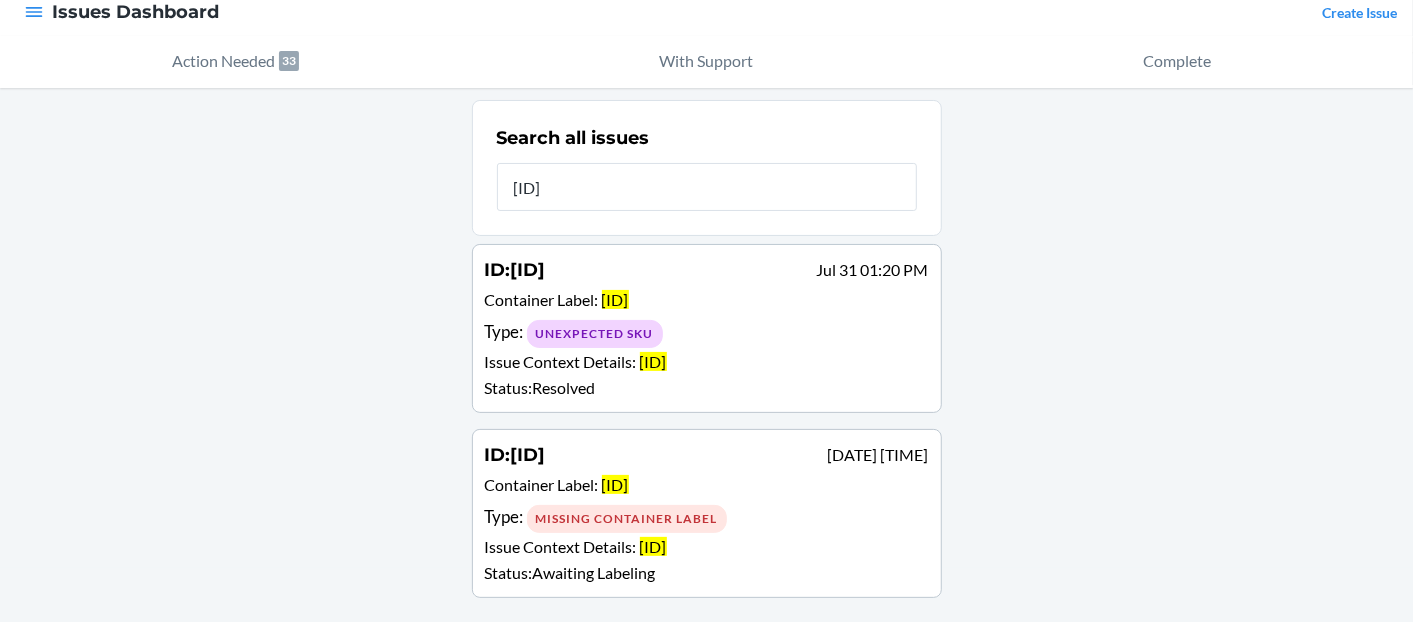 click on "[ID]" at bounding box center [707, 187] 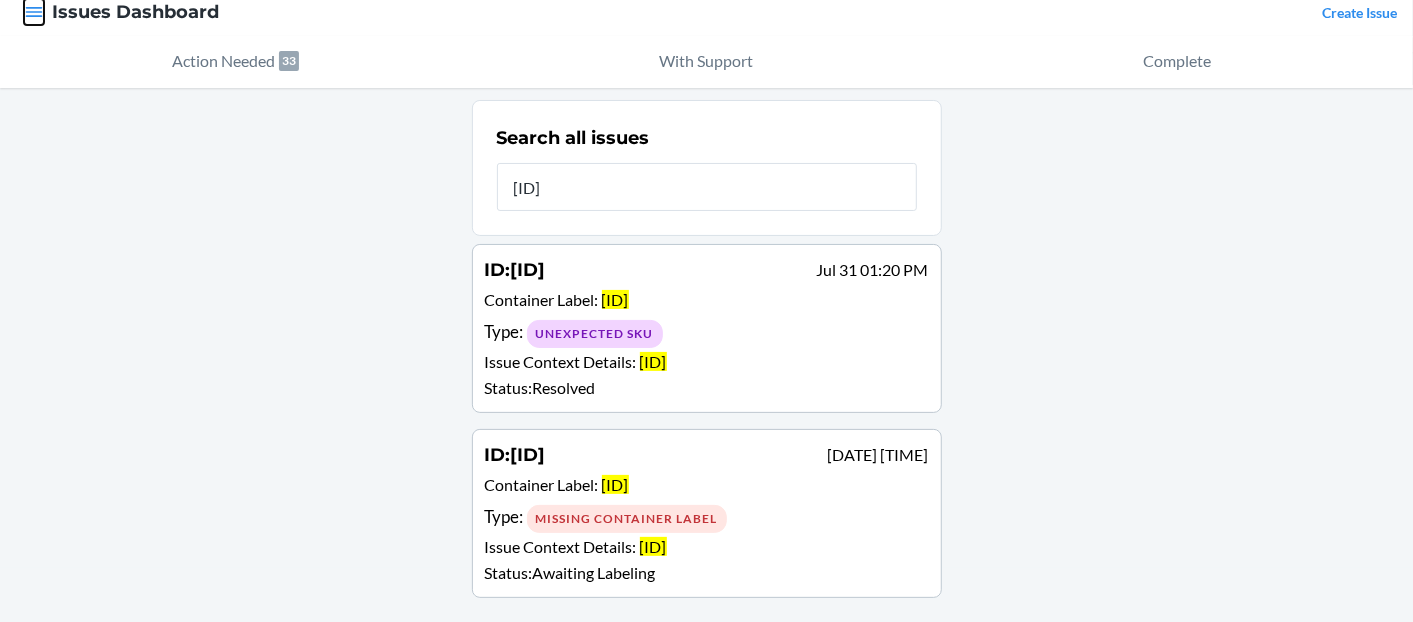 click 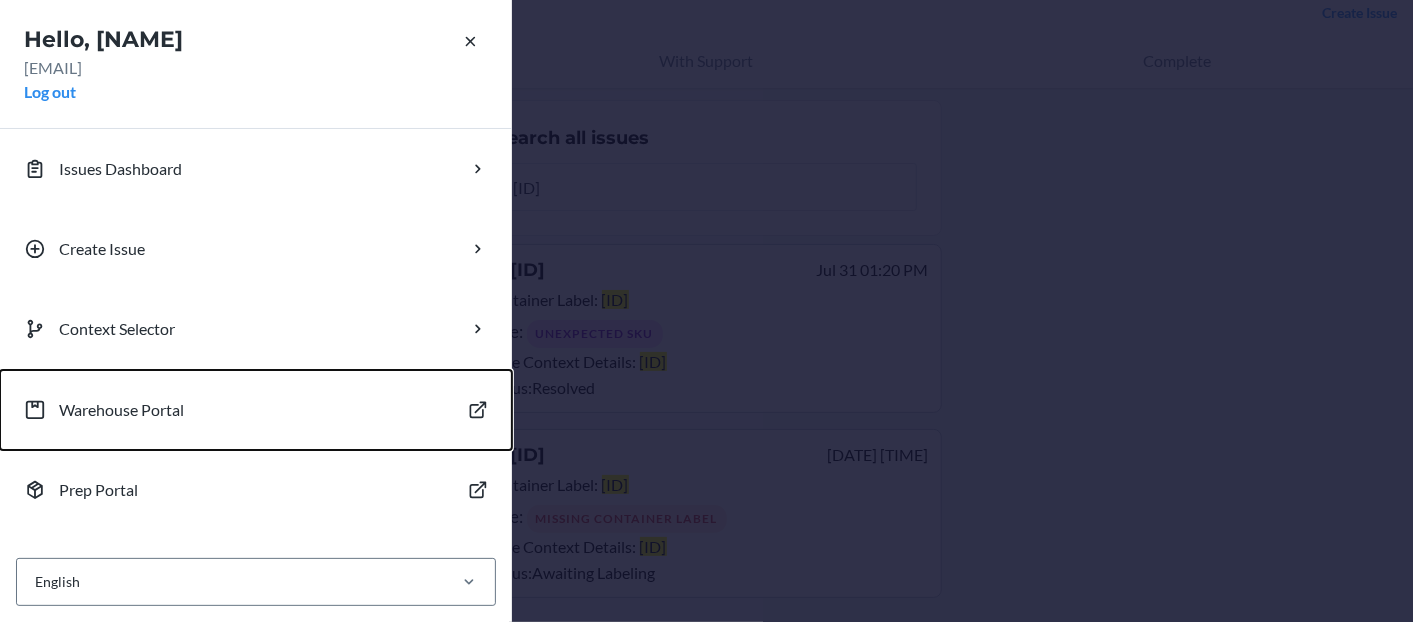 click on "Warehouse Portal" at bounding box center (121, 410) 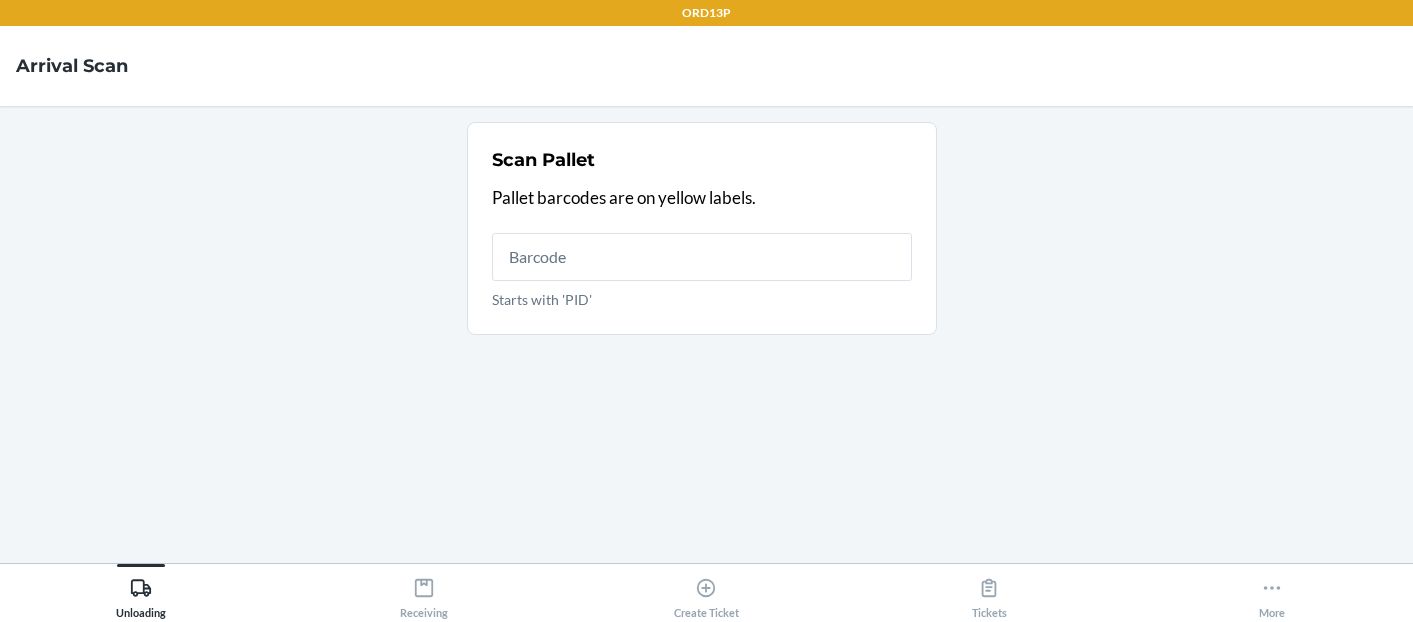 scroll, scrollTop: 0, scrollLeft: 0, axis: both 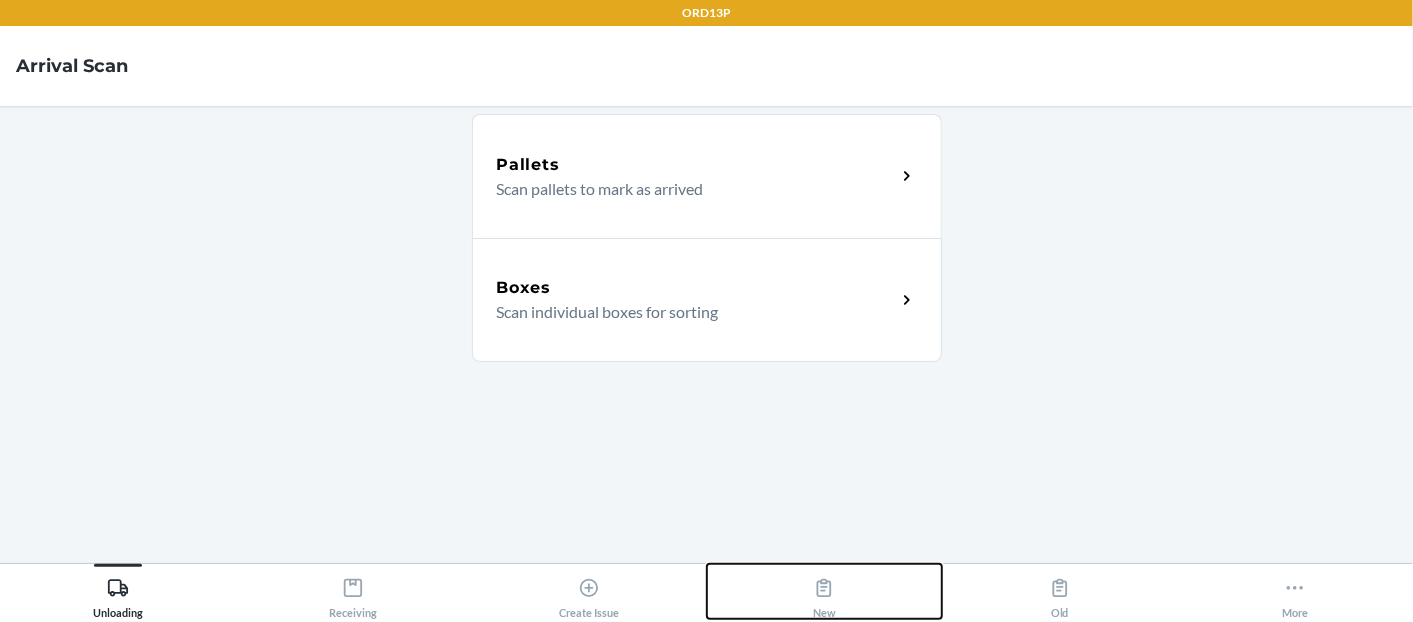 click 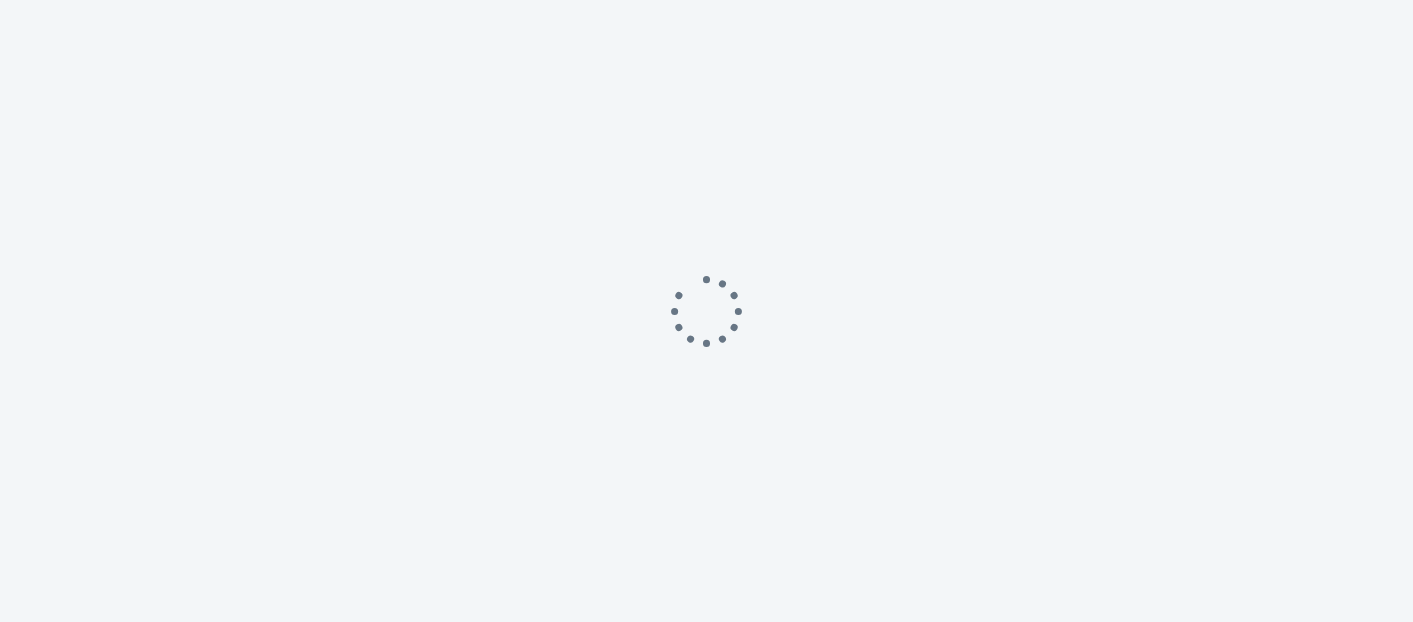 scroll, scrollTop: 0, scrollLeft: 0, axis: both 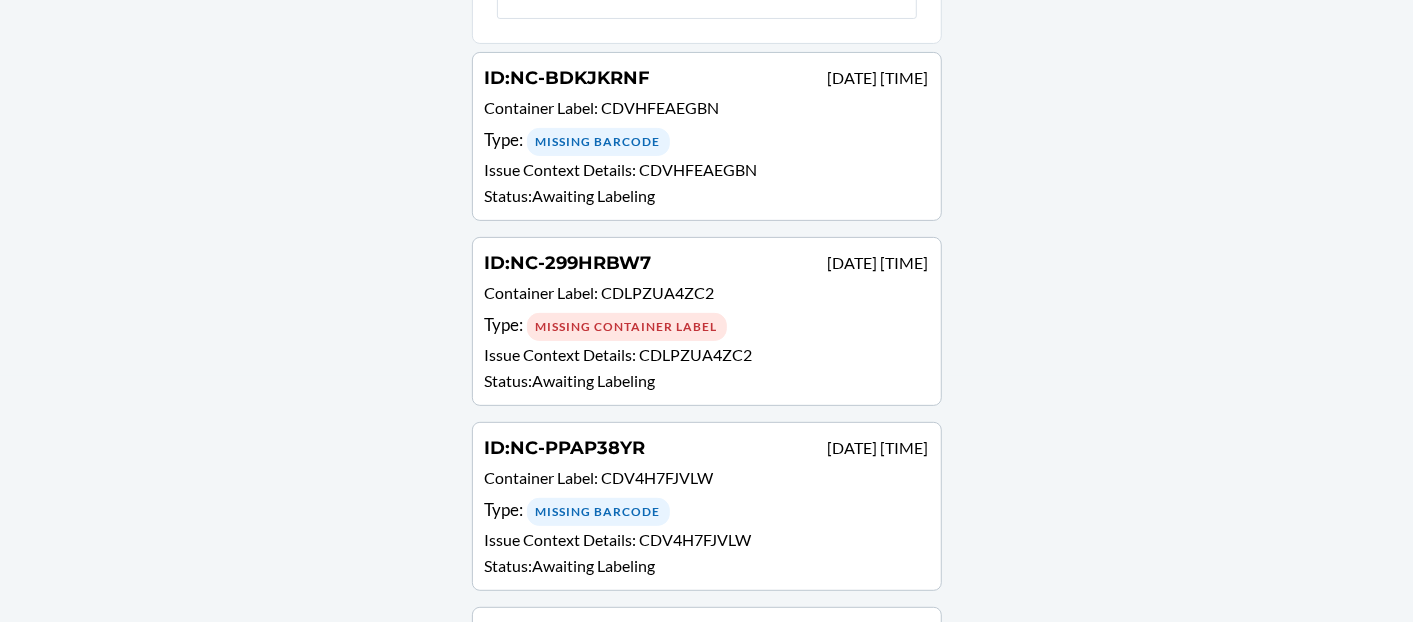 click on "Type :   Missing Container Label" at bounding box center (707, 326) 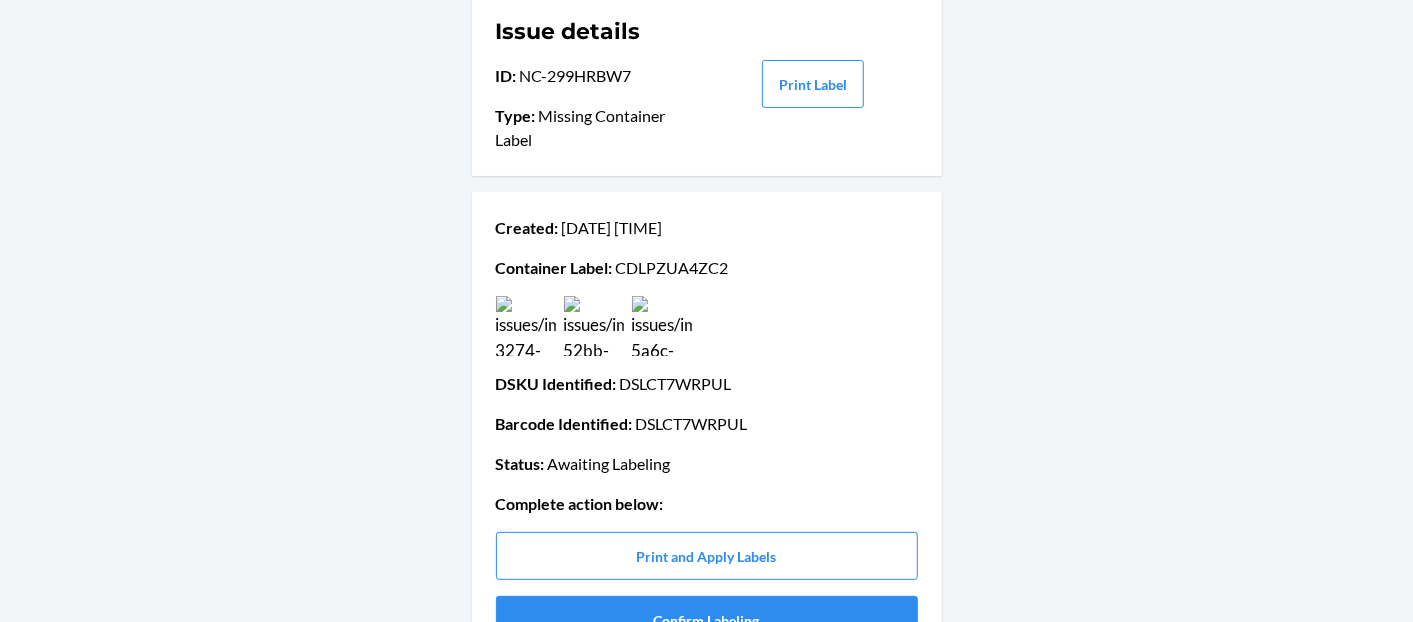 scroll, scrollTop: 133, scrollLeft: 0, axis: vertical 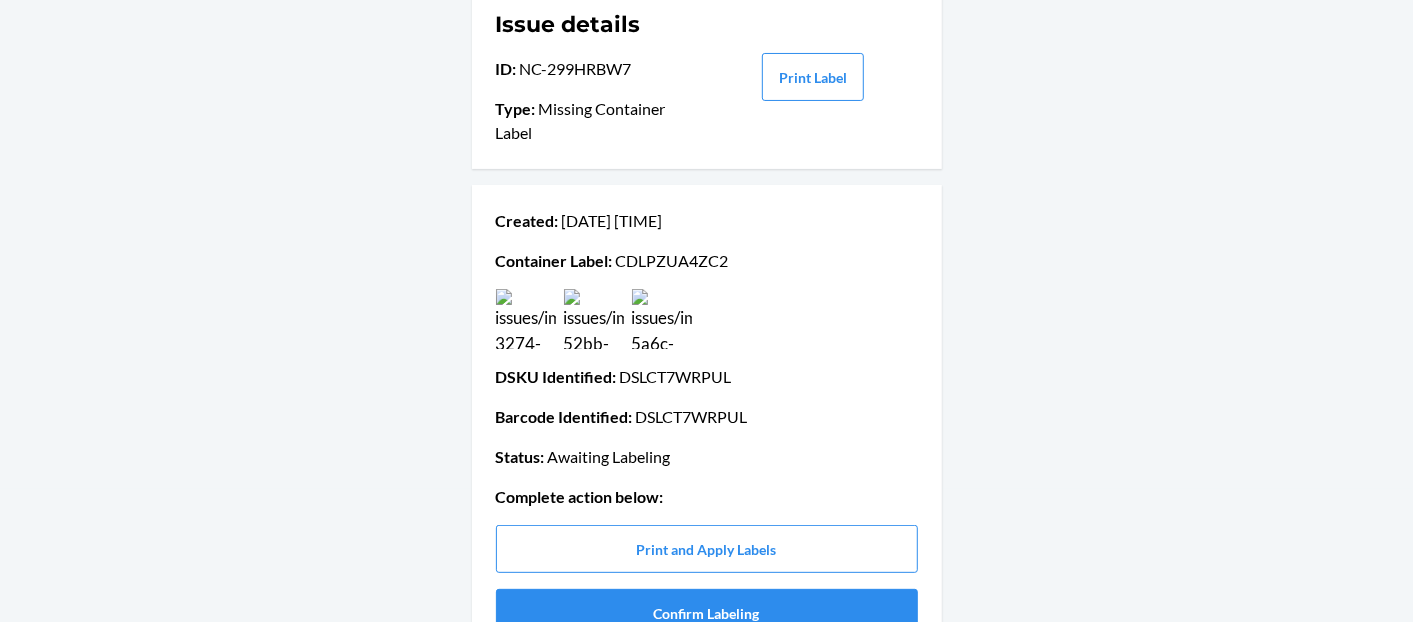 click on "DSKU Identified :   DSLCT7WRPUL" at bounding box center (707, 377) 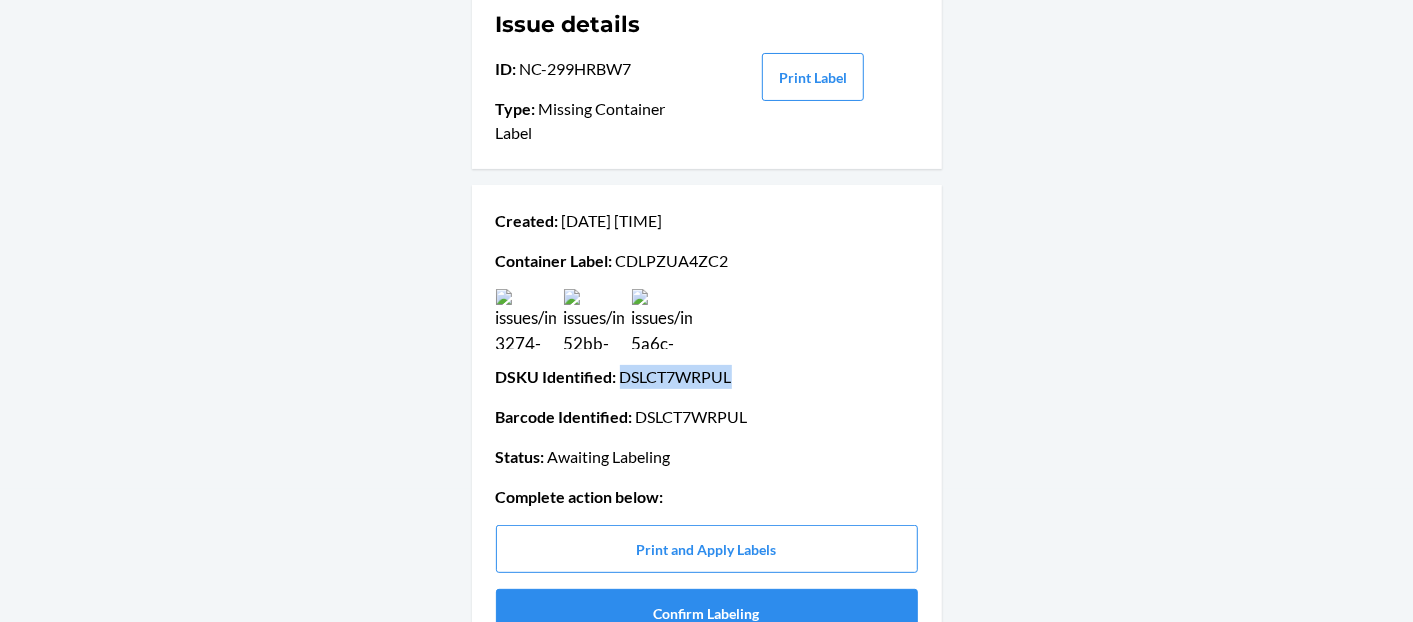 click on "DSKU Identified :   DSLCT7WRPUL" at bounding box center (707, 377) 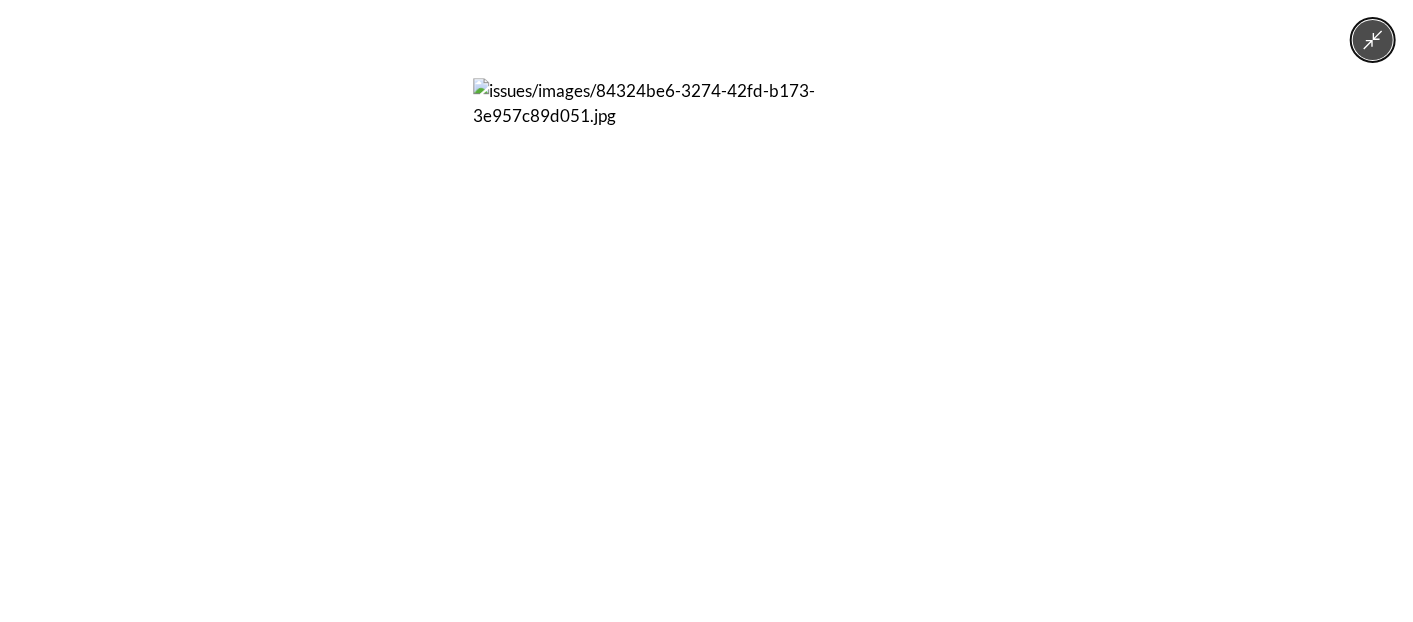 click at bounding box center [706, 311] 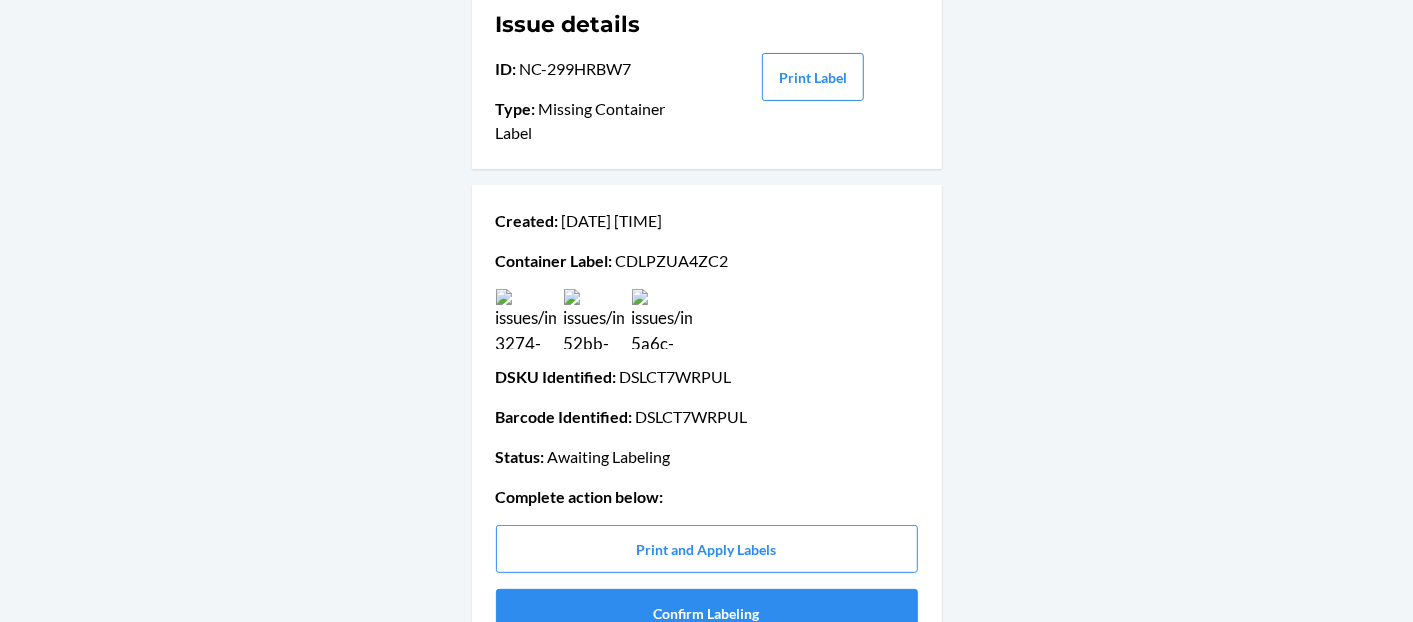 click at bounding box center (594, 319) 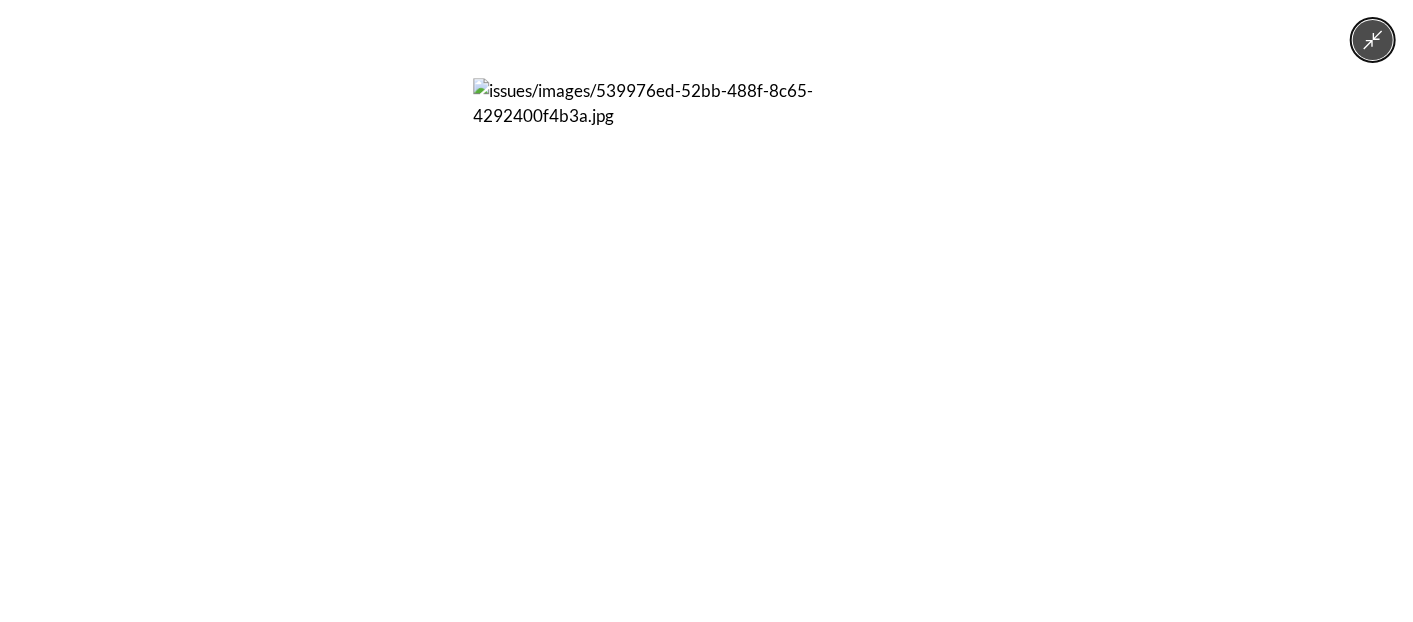 click at bounding box center (706, 311) 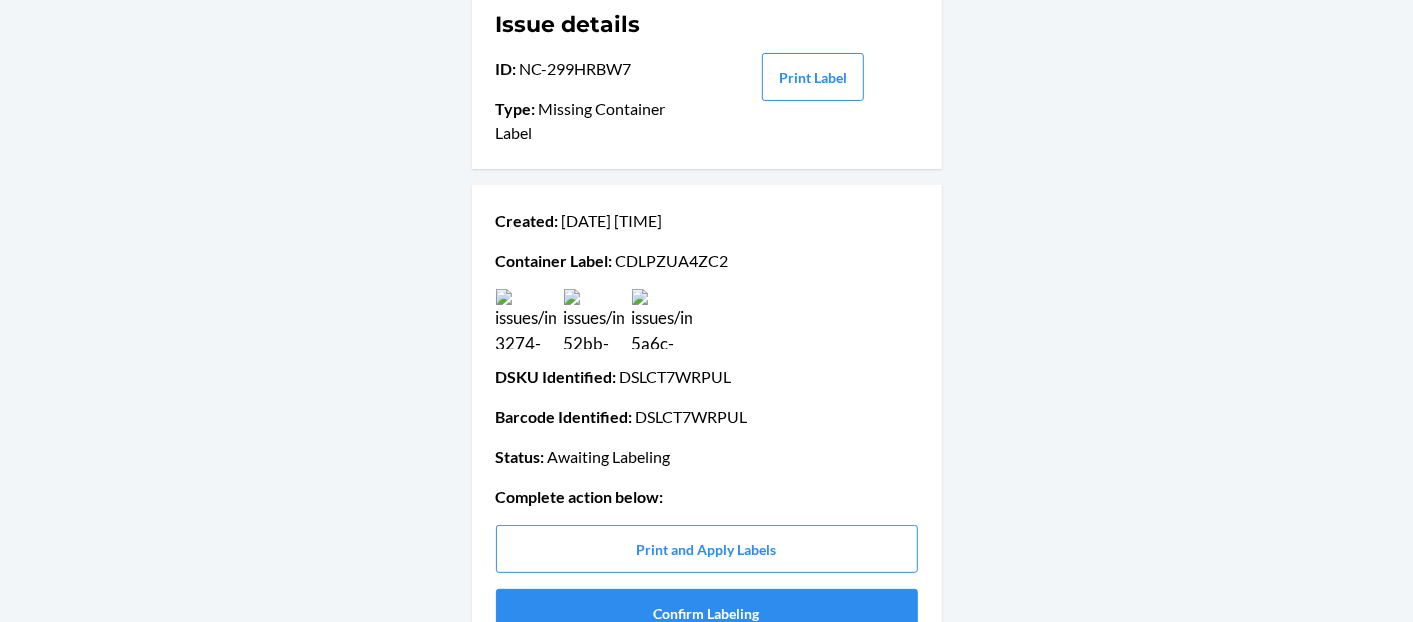 click at bounding box center (662, 319) 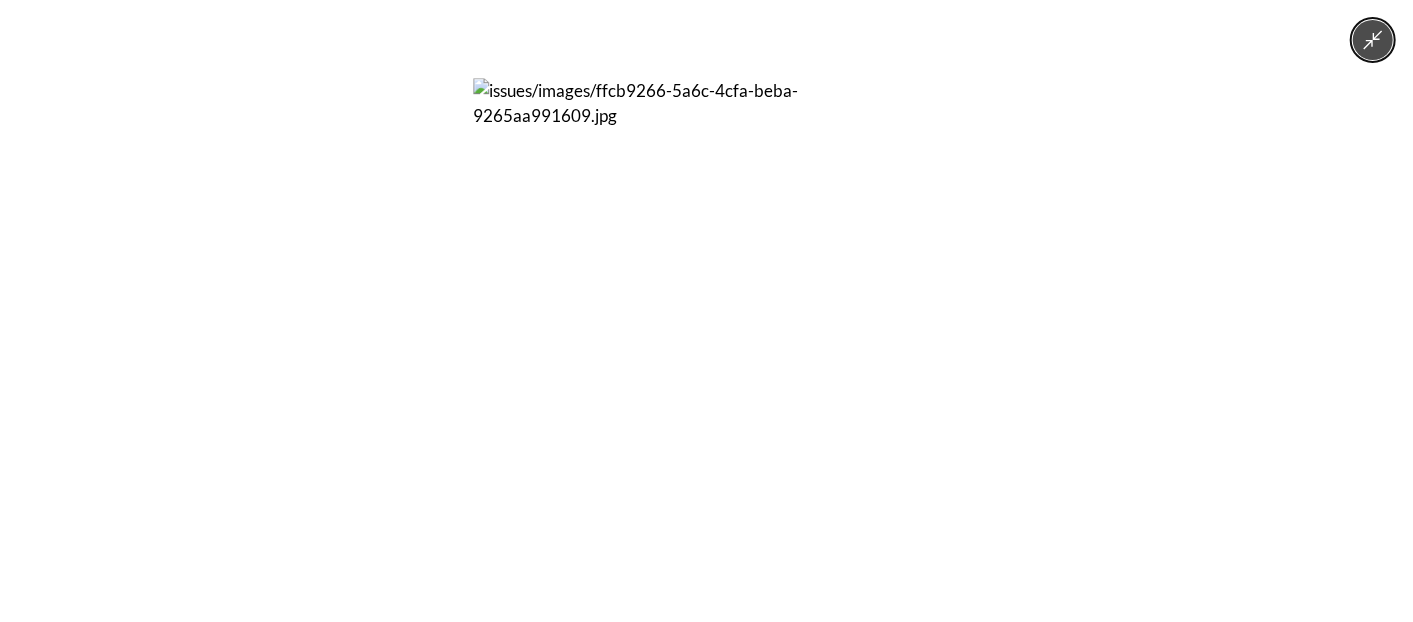 click at bounding box center [706, 311] 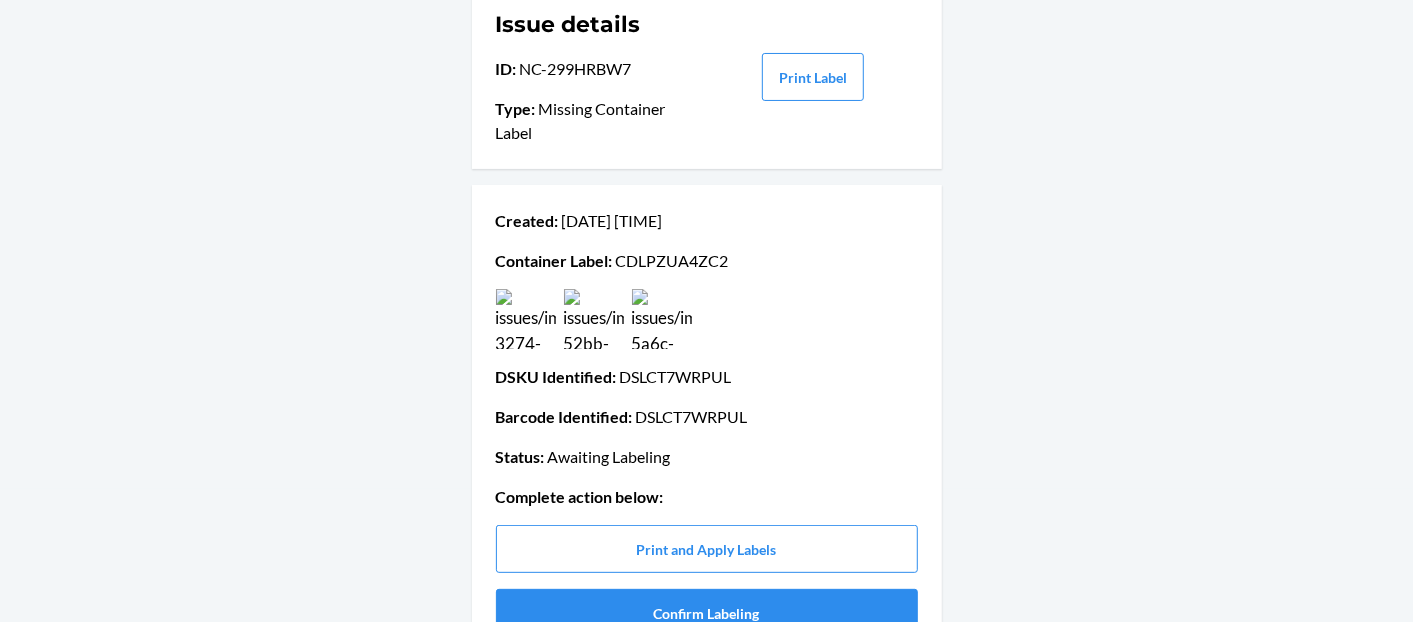 click at bounding box center [662, 319] 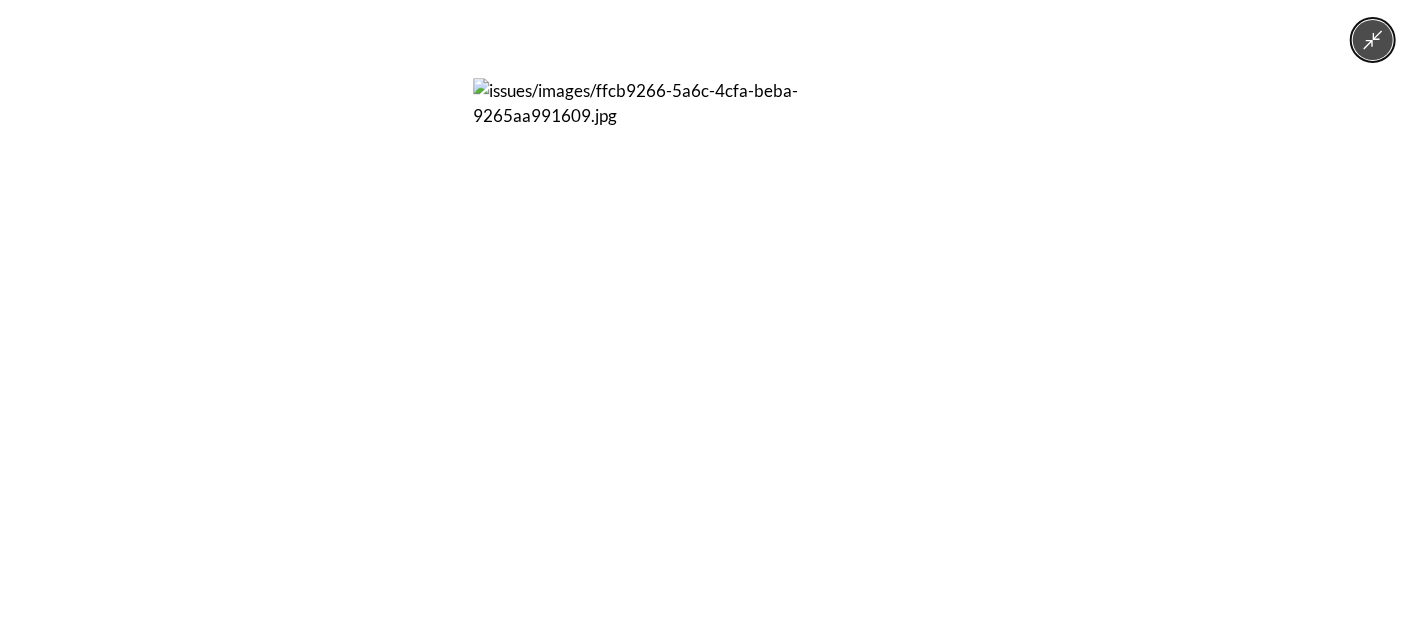 click at bounding box center [706, 311] 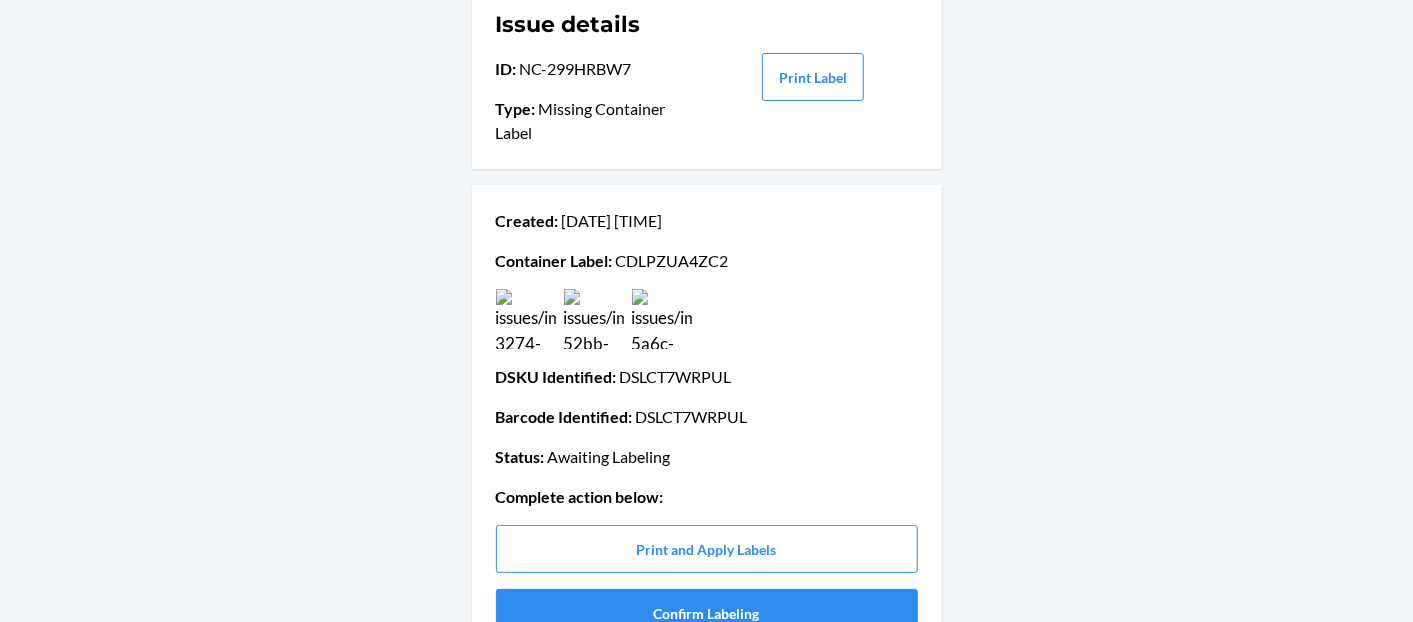 drag, startPoint x: 739, startPoint y: 267, endPoint x: 617, endPoint y: 268, distance: 122.0041 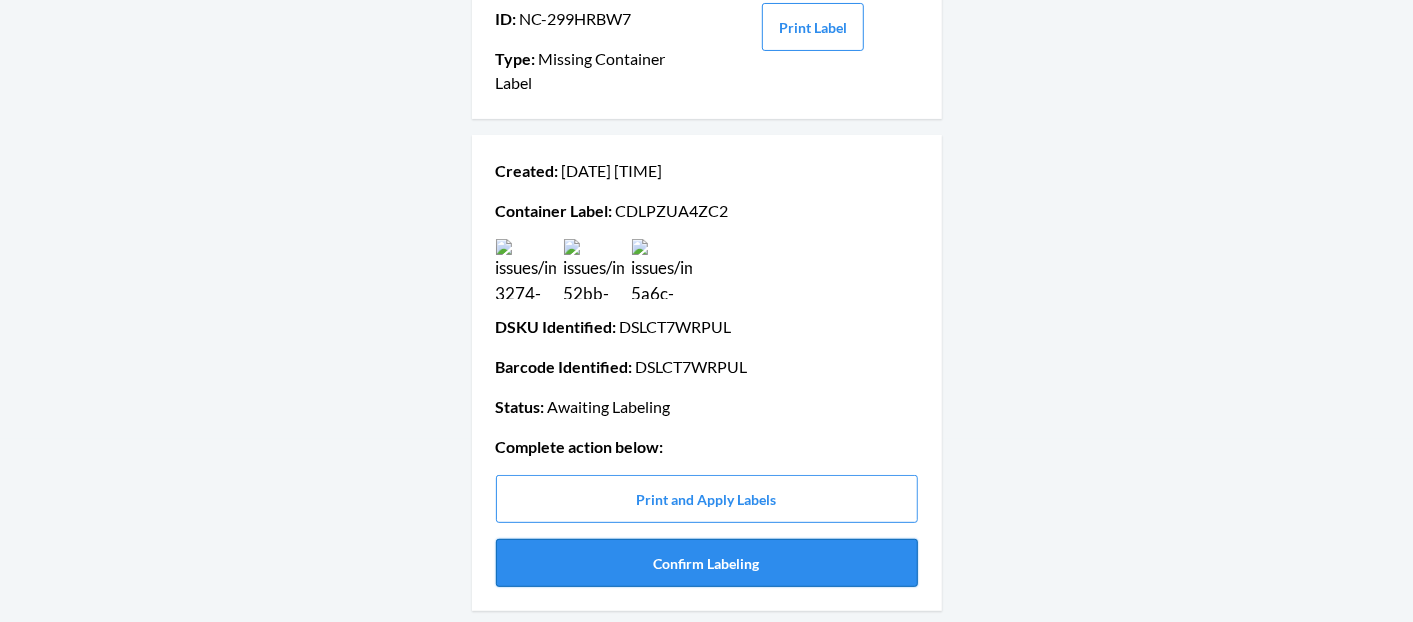 click on "Confirm Labeling" at bounding box center (707, 563) 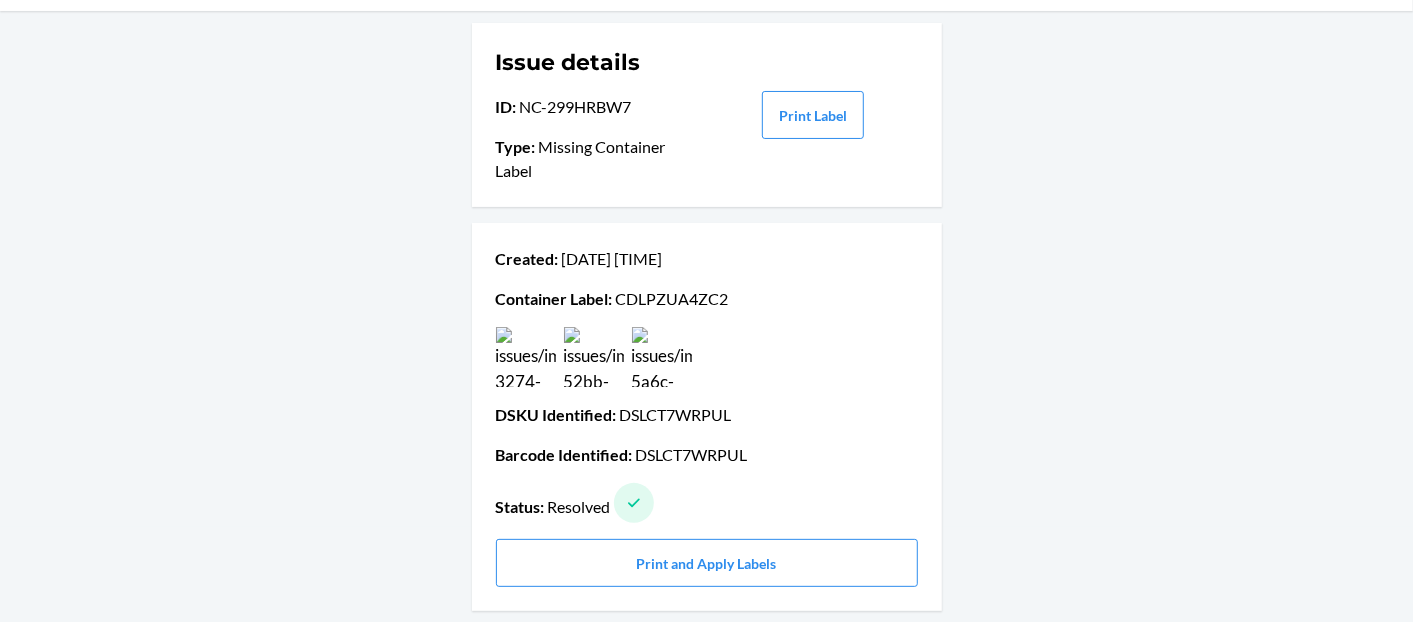 scroll, scrollTop: 0, scrollLeft: 0, axis: both 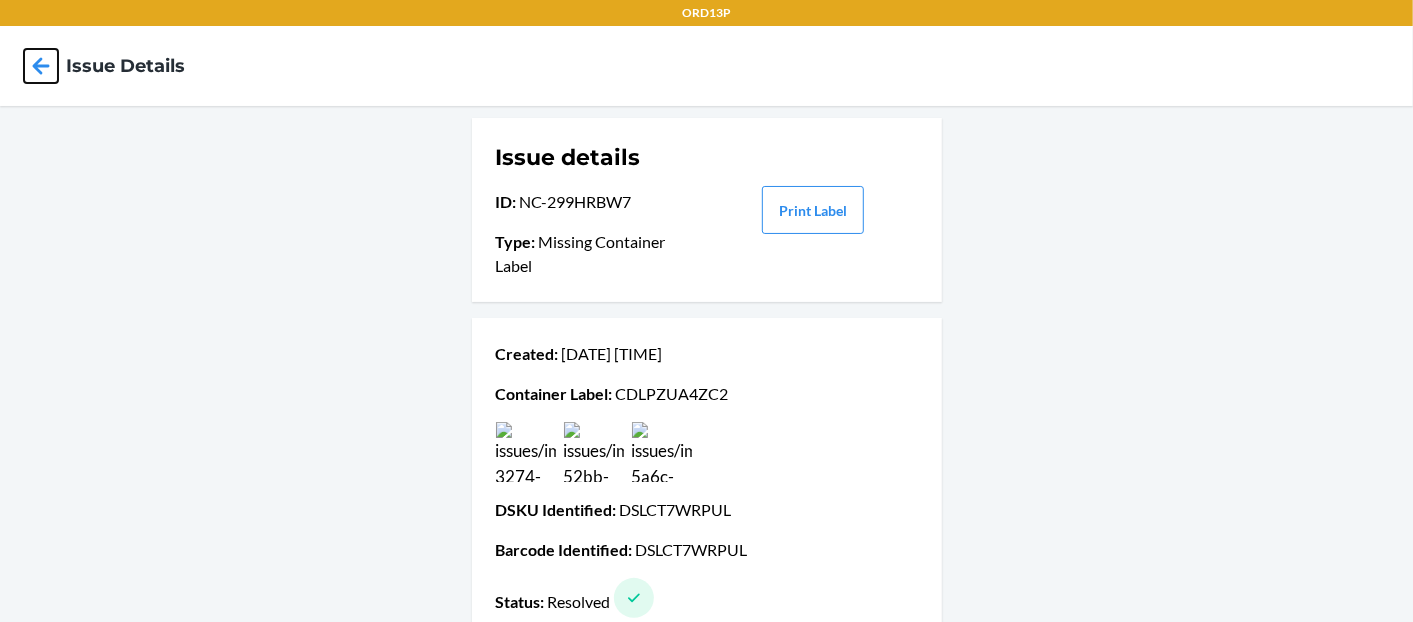 click 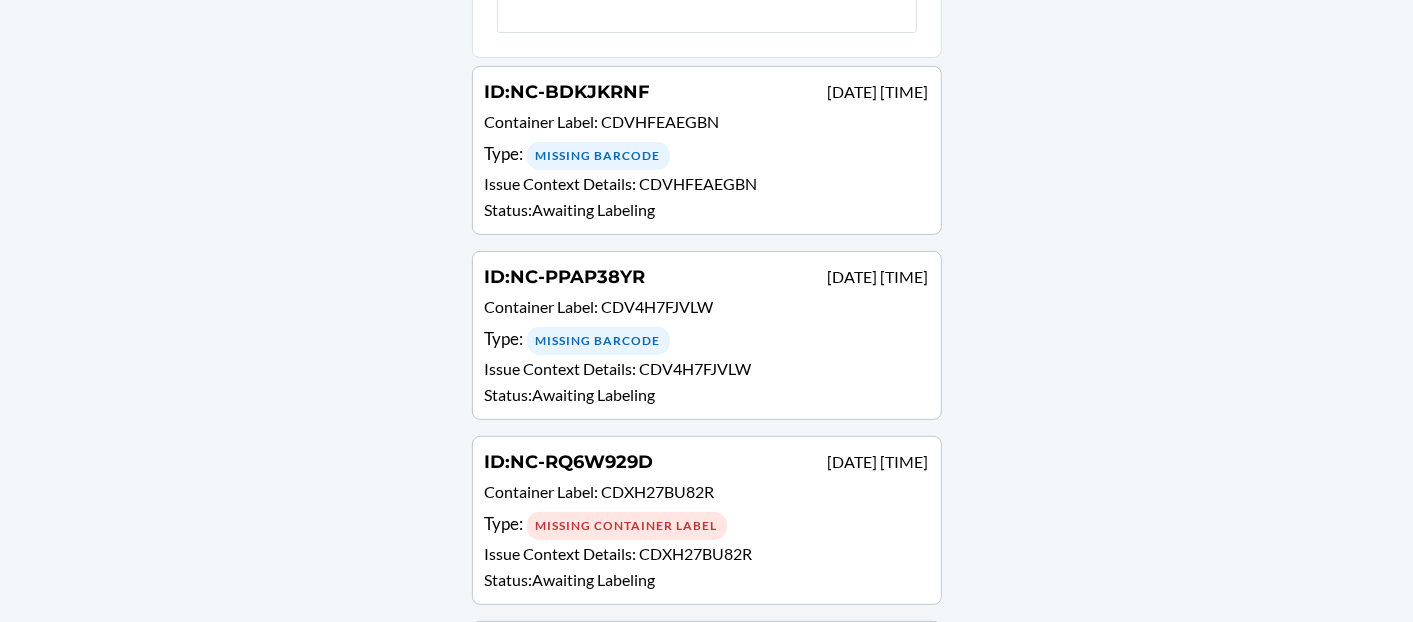 scroll, scrollTop: 0, scrollLeft: 0, axis: both 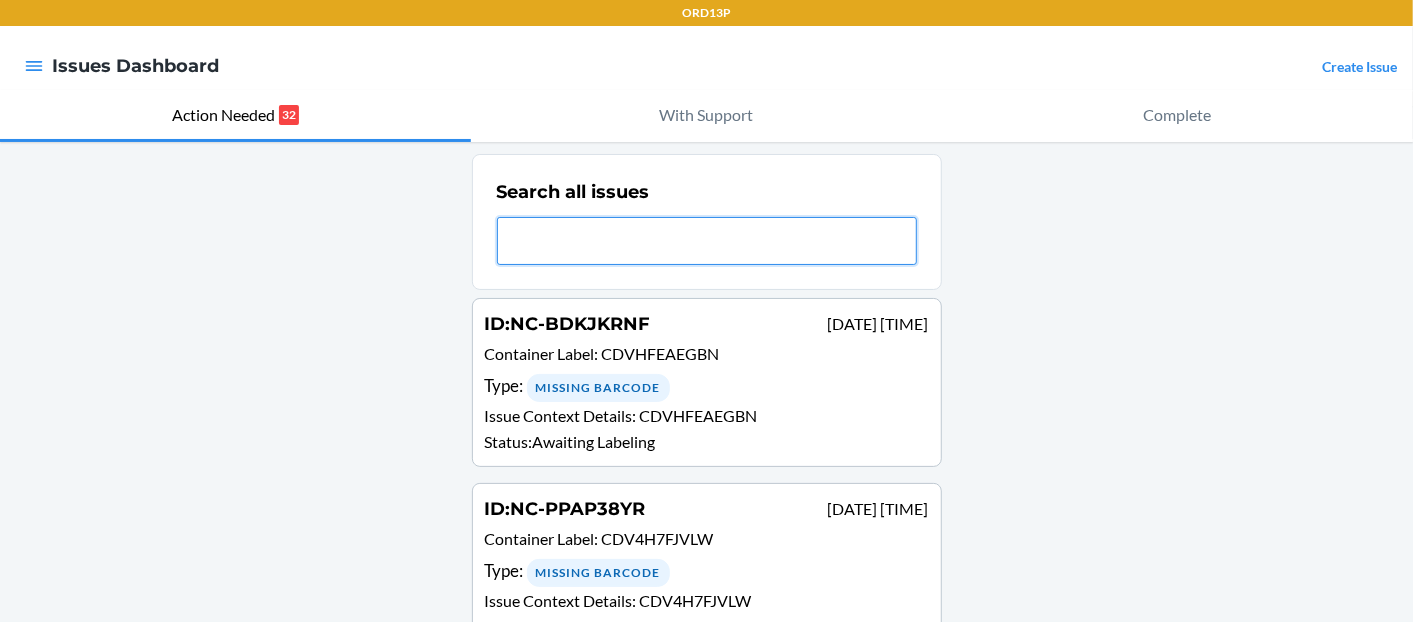 click at bounding box center (707, 241) 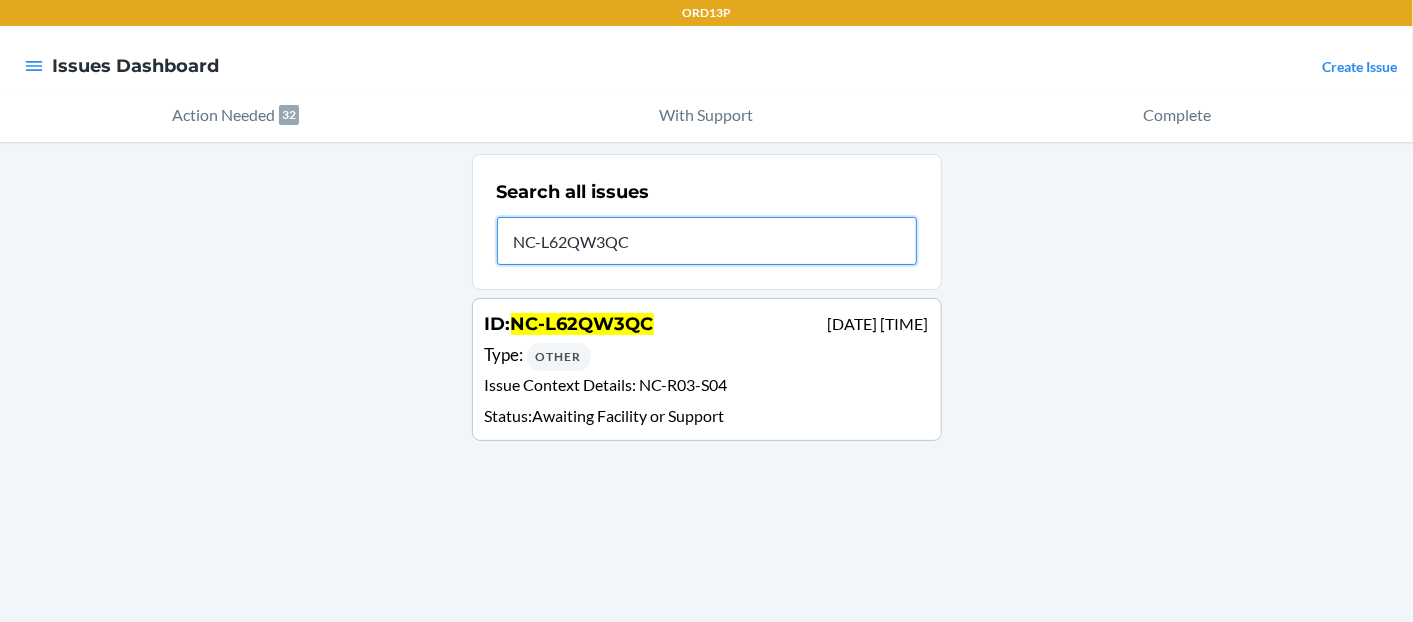 type on "NC-L62QW3QC" 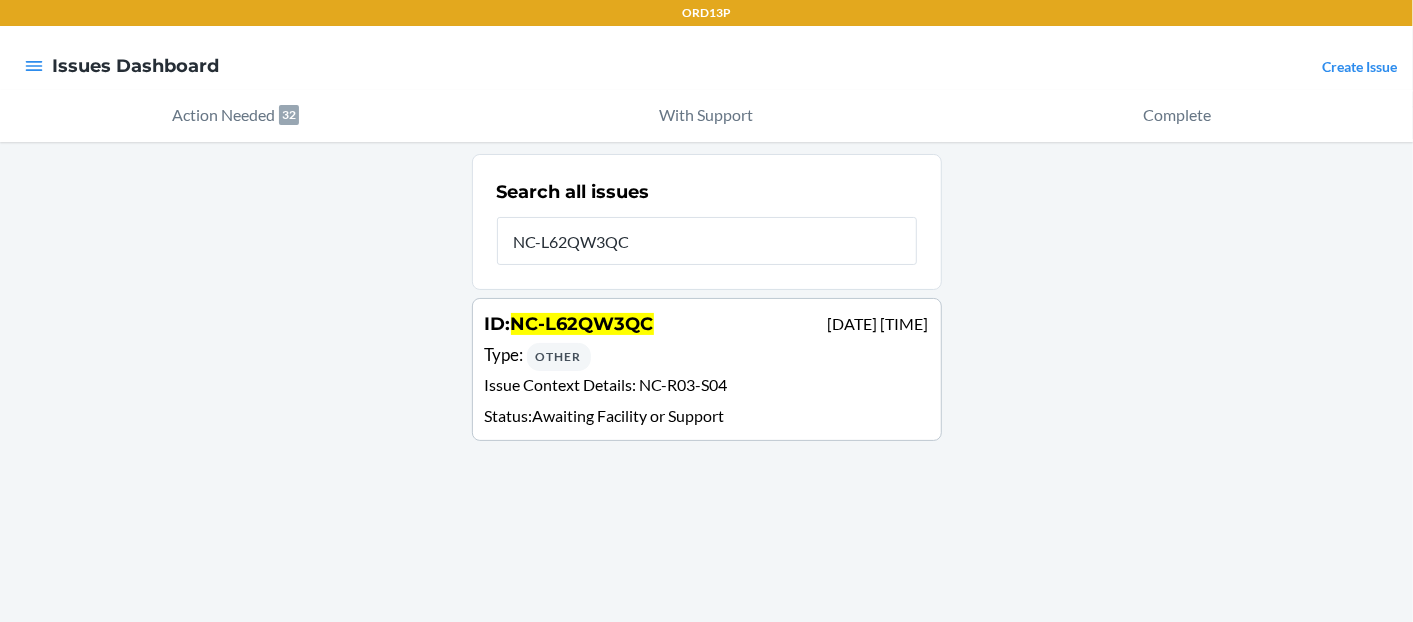 click on "[ID]" at bounding box center [684, 384] 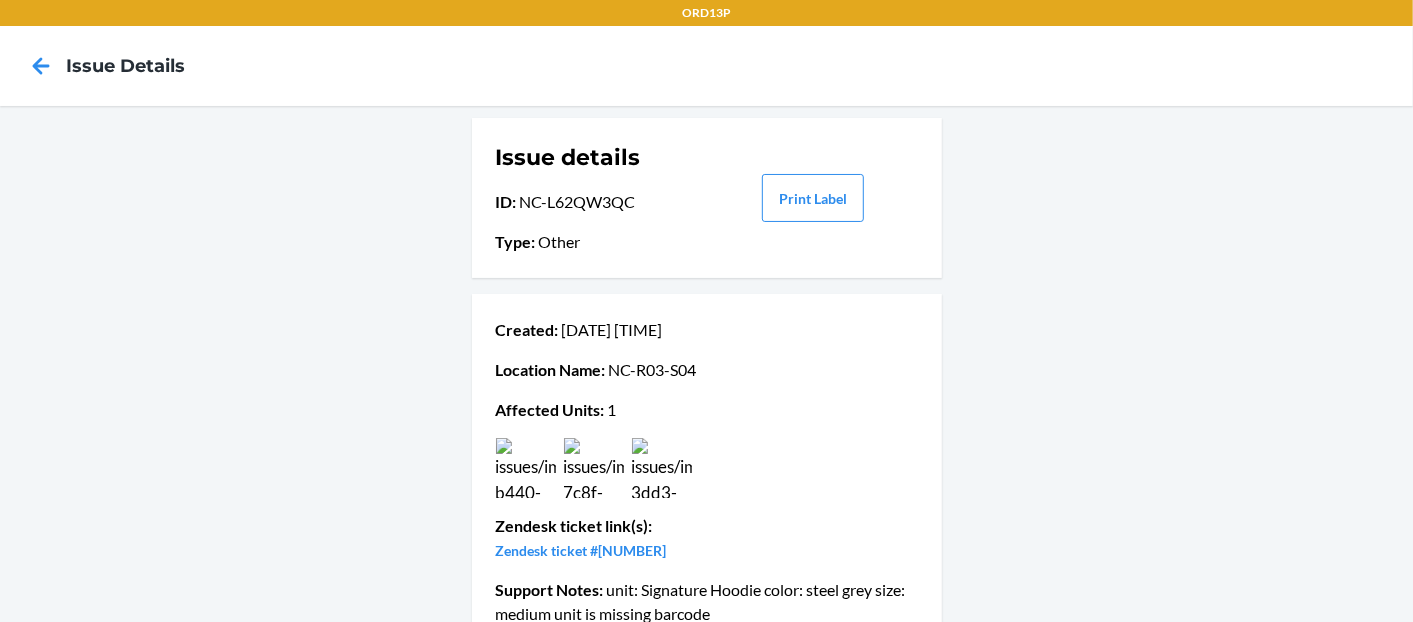scroll, scrollTop: 143, scrollLeft: 0, axis: vertical 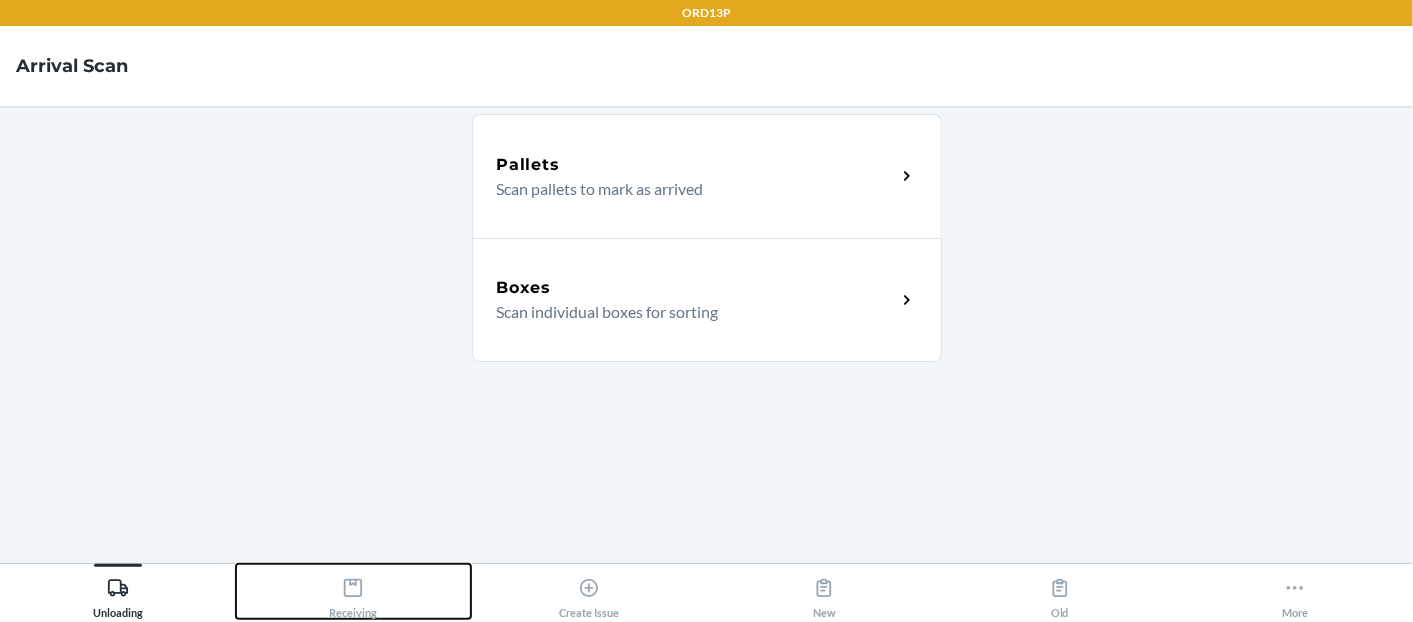 click on "Receiving" at bounding box center (353, 594) 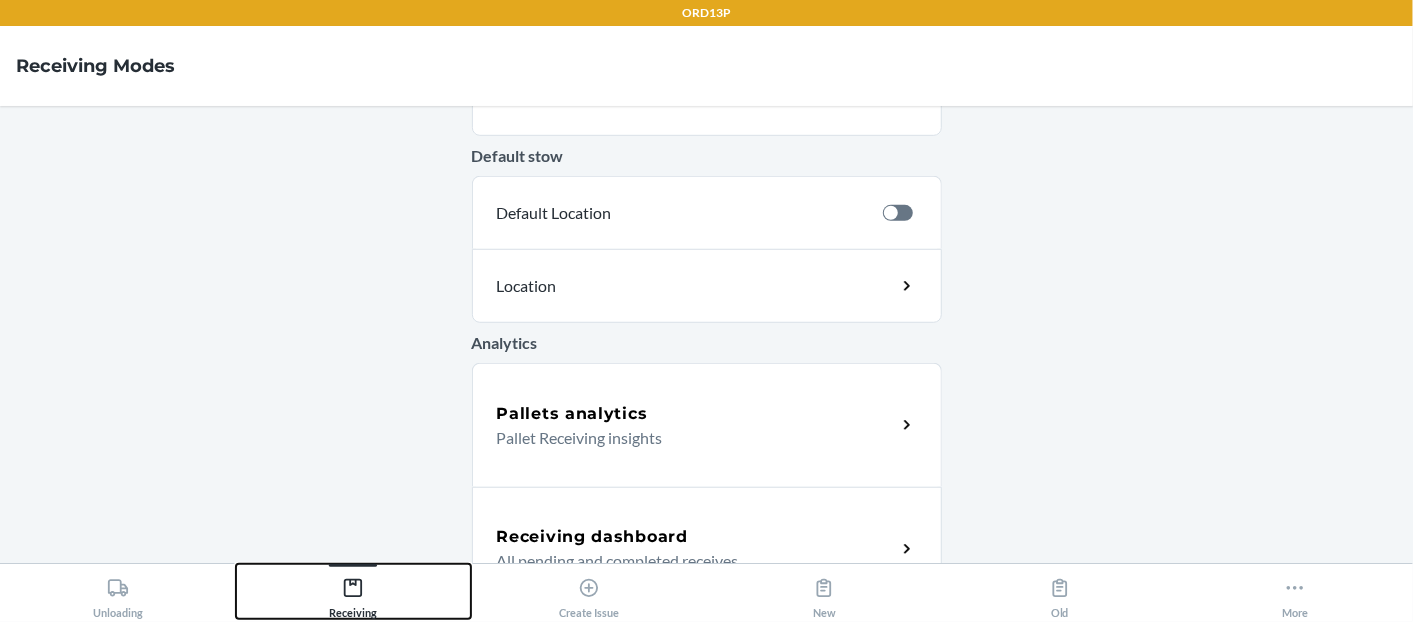 scroll, scrollTop: 773, scrollLeft: 0, axis: vertical 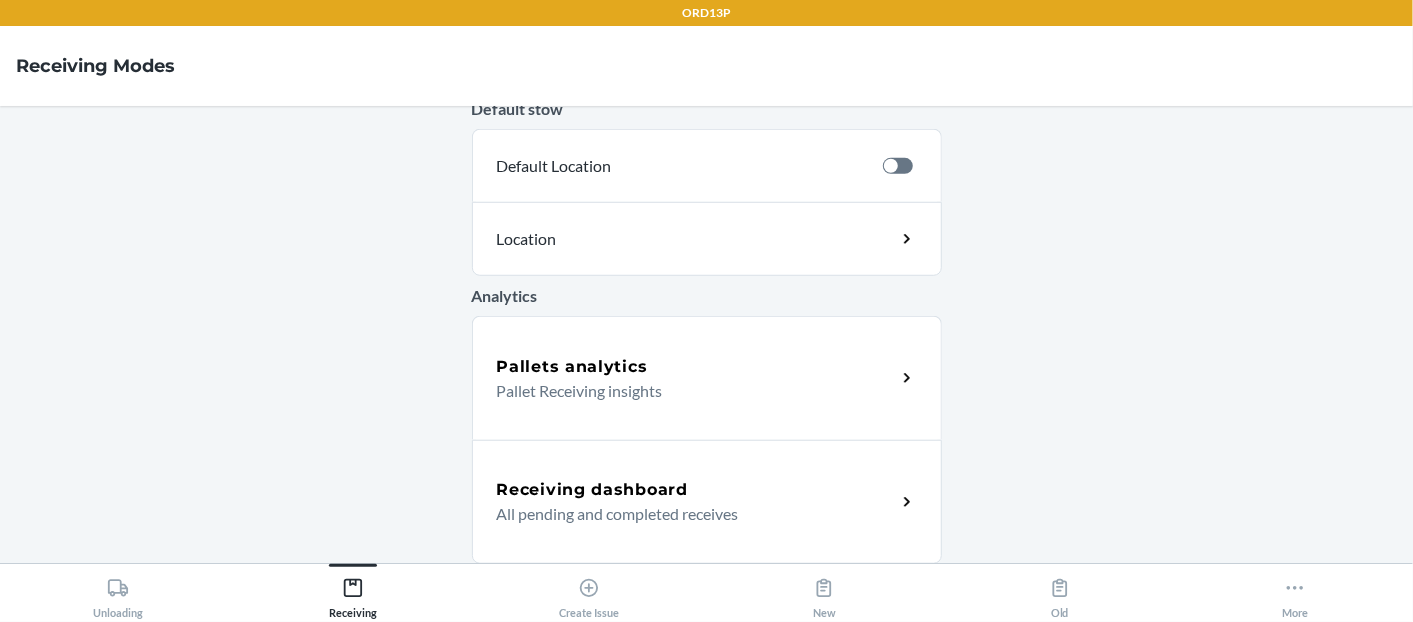 click on "Receiving dashboard" at bounding box center [592, 490] 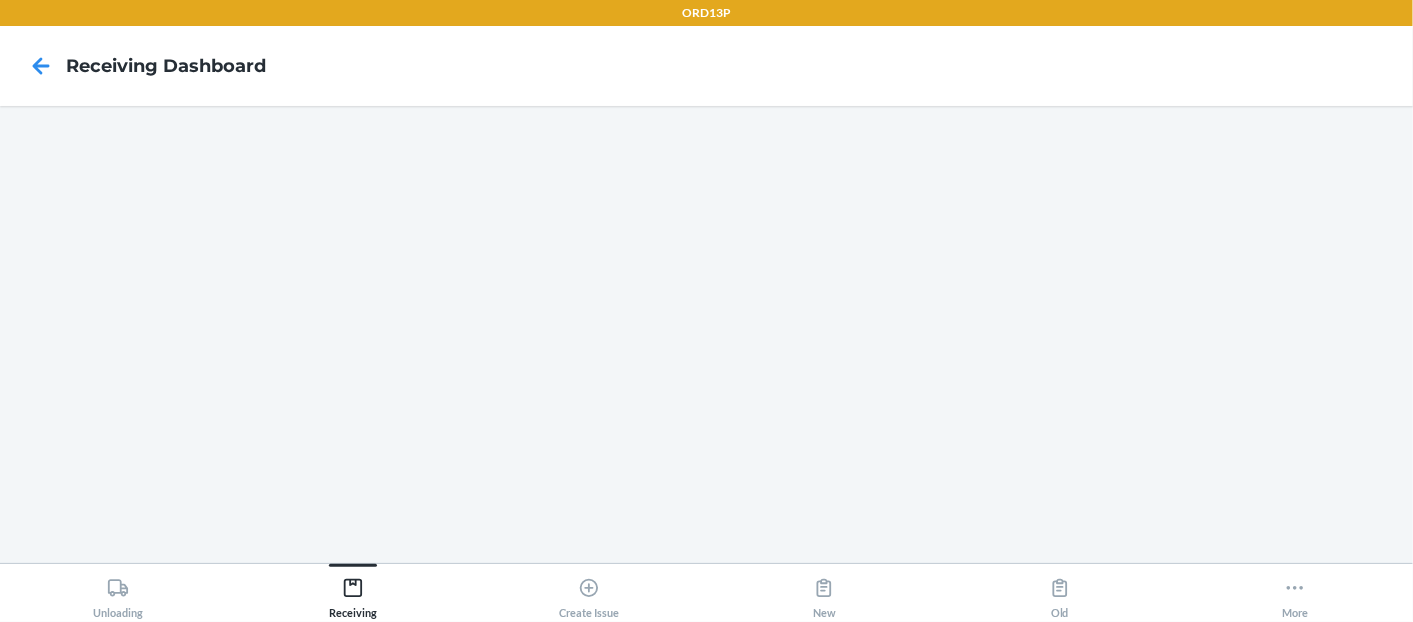 scroll, scrollTop: 0, scrollLeft: 0, axis: both 